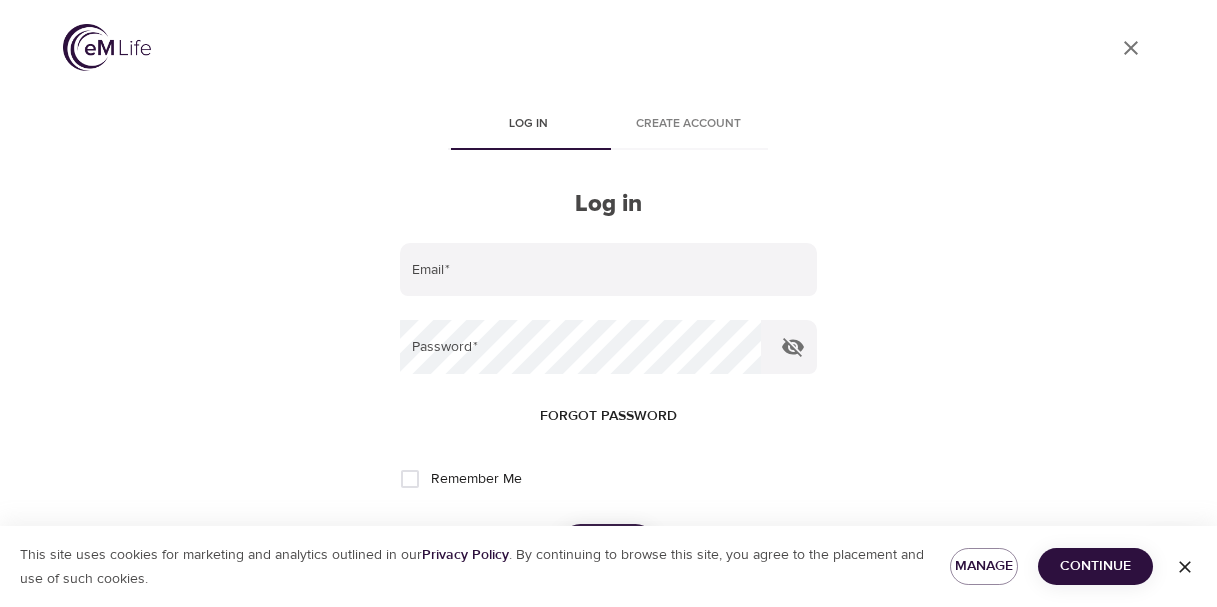 scroll, scrollTop: 0, scrollLeft: 0, axis: both 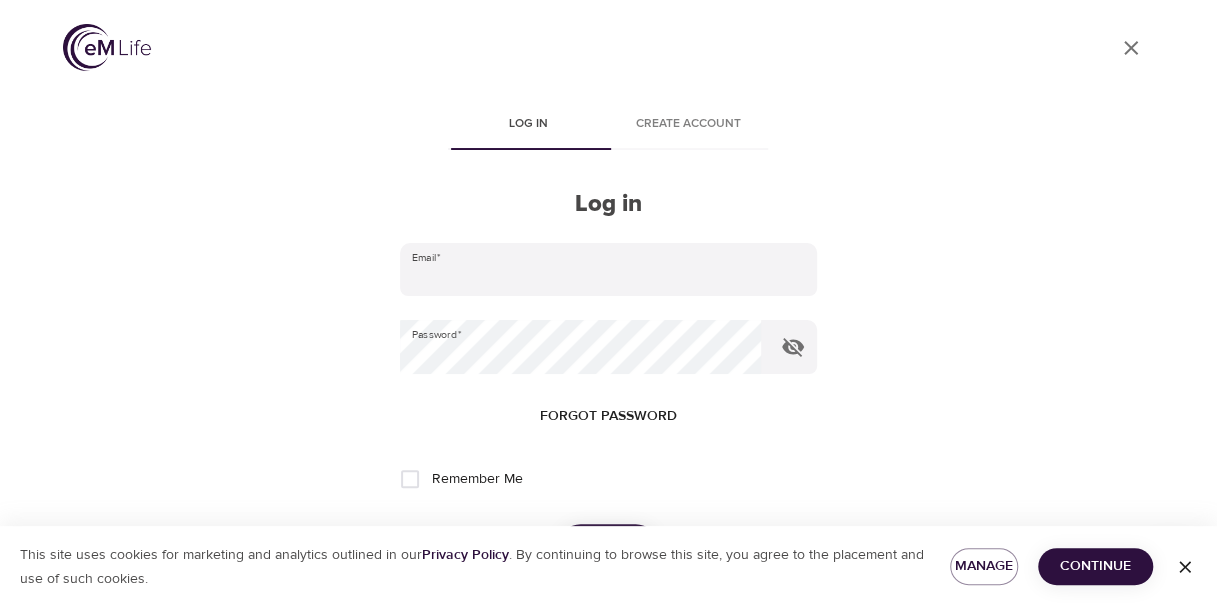 type on "[USERNAME]@[DOMAIN]" 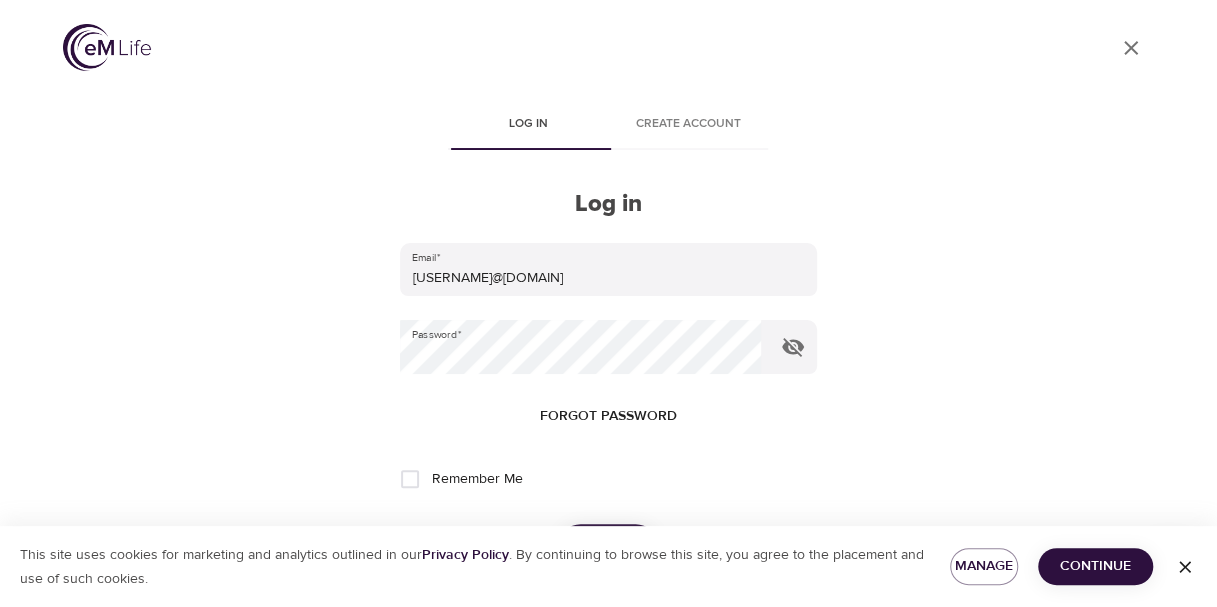 click on "Continue" at bounding box center [1095, 566] 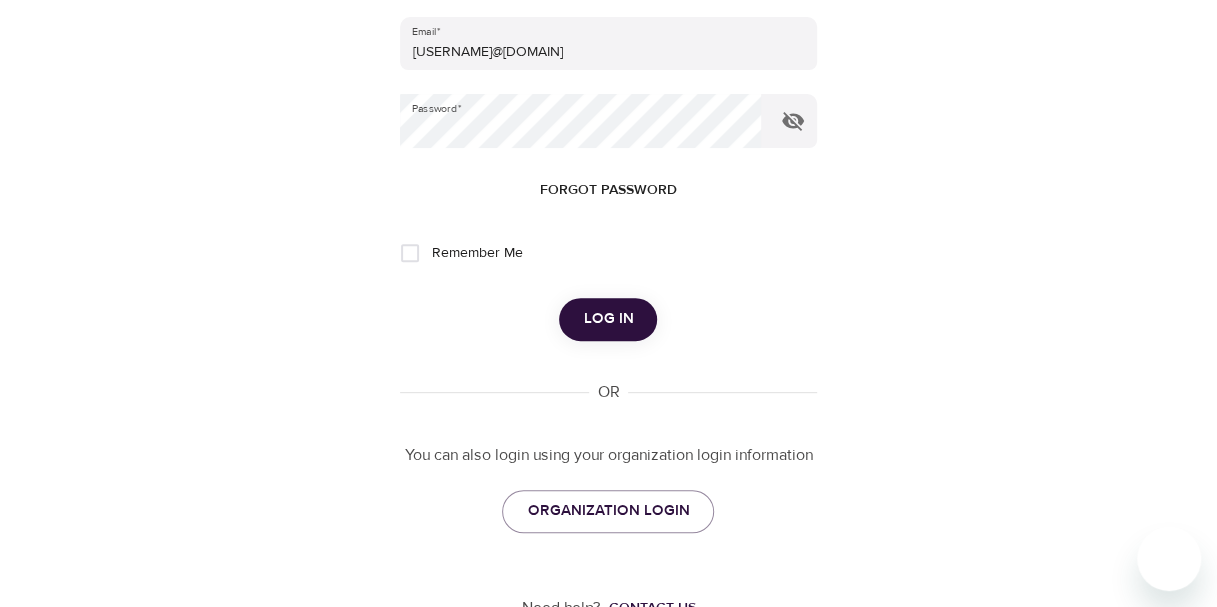 scroll, scrollTop: 277, scrollLeft: 0, axis: vertical 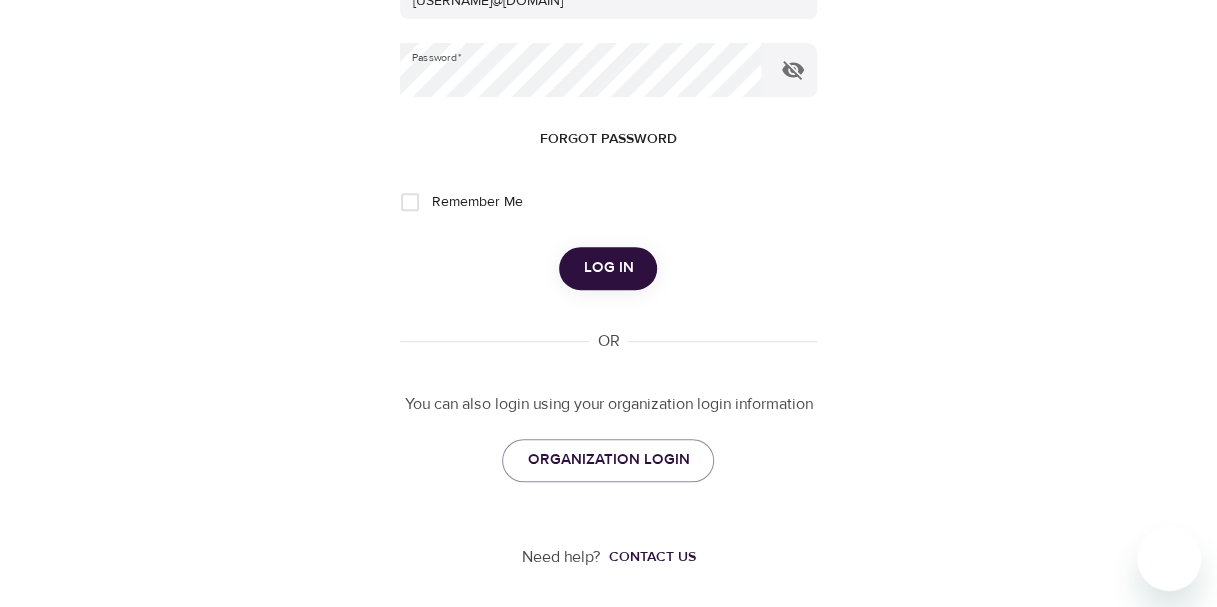 click on "Log in" at bounding box center [608, 268] 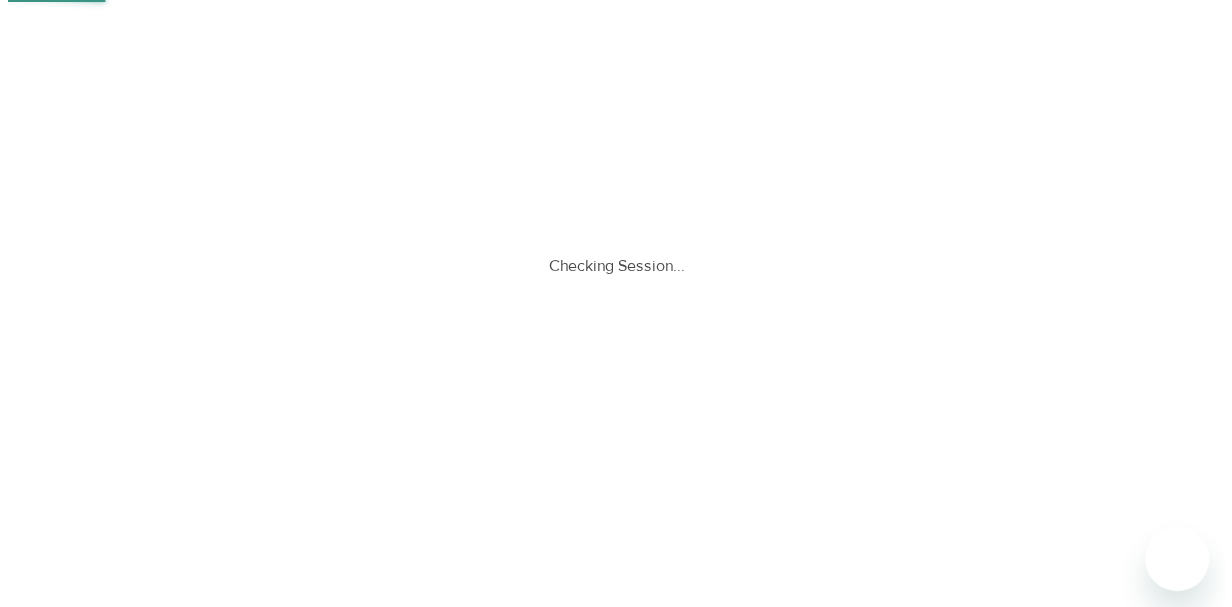 scroll, scrollTop: 0, scrollLeft: 0, axis: both 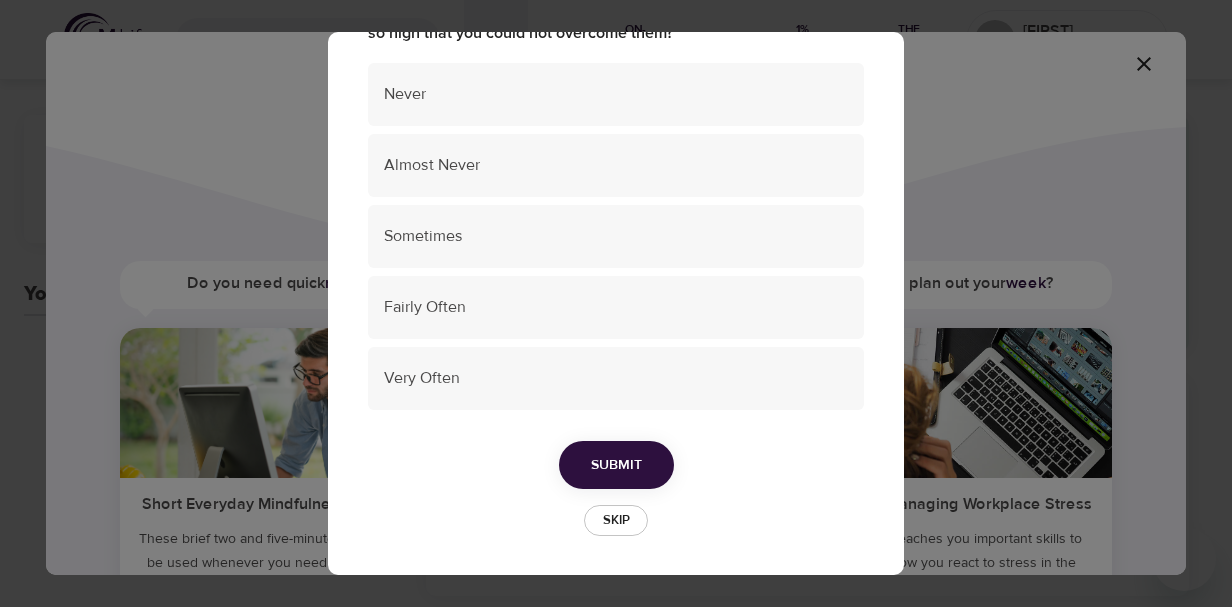 click on "Skip" at bounding box center [616, 520] 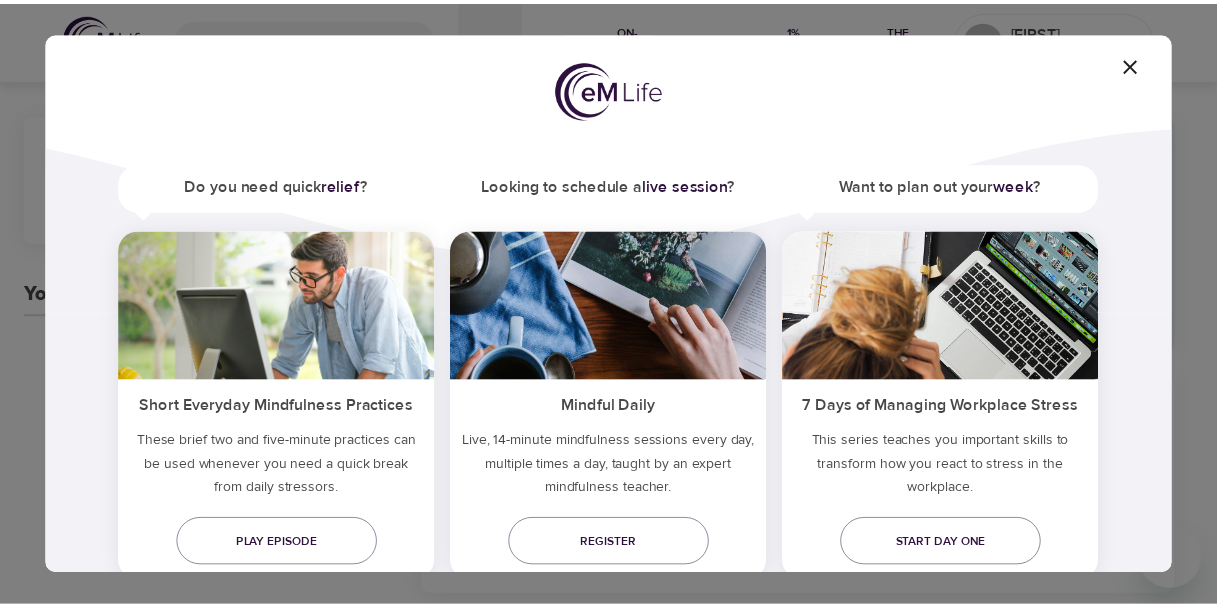 scroll, scrollTop: 0, scrollLeft: 0, axis: both 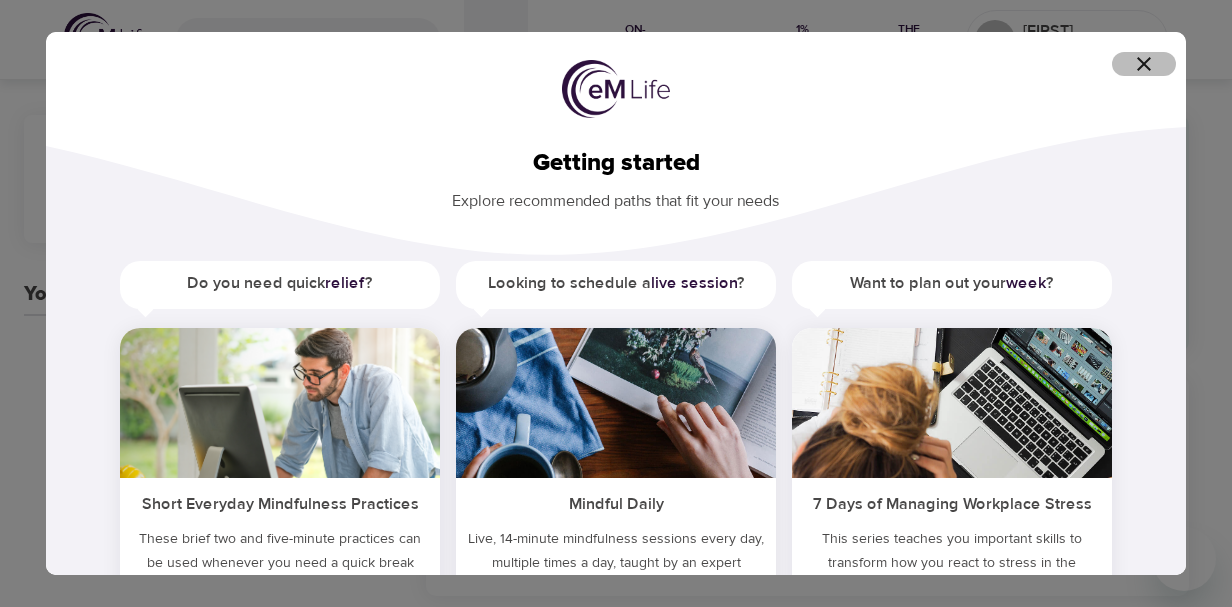 click 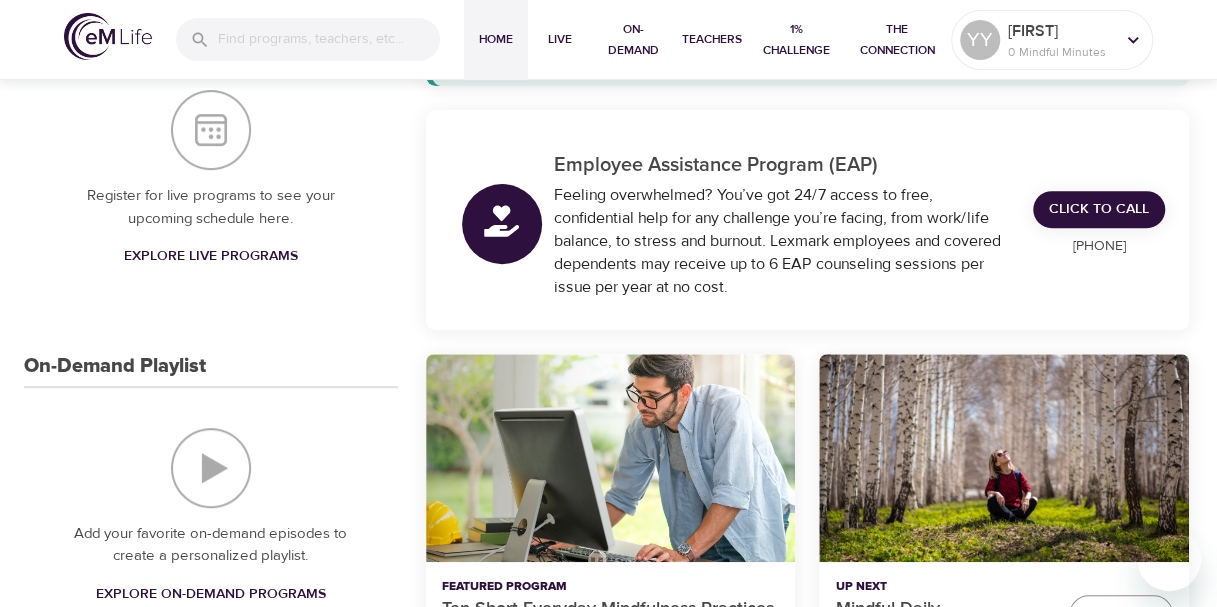 scroll, scrollTop: 0, scrollLeft: 0, axis: both 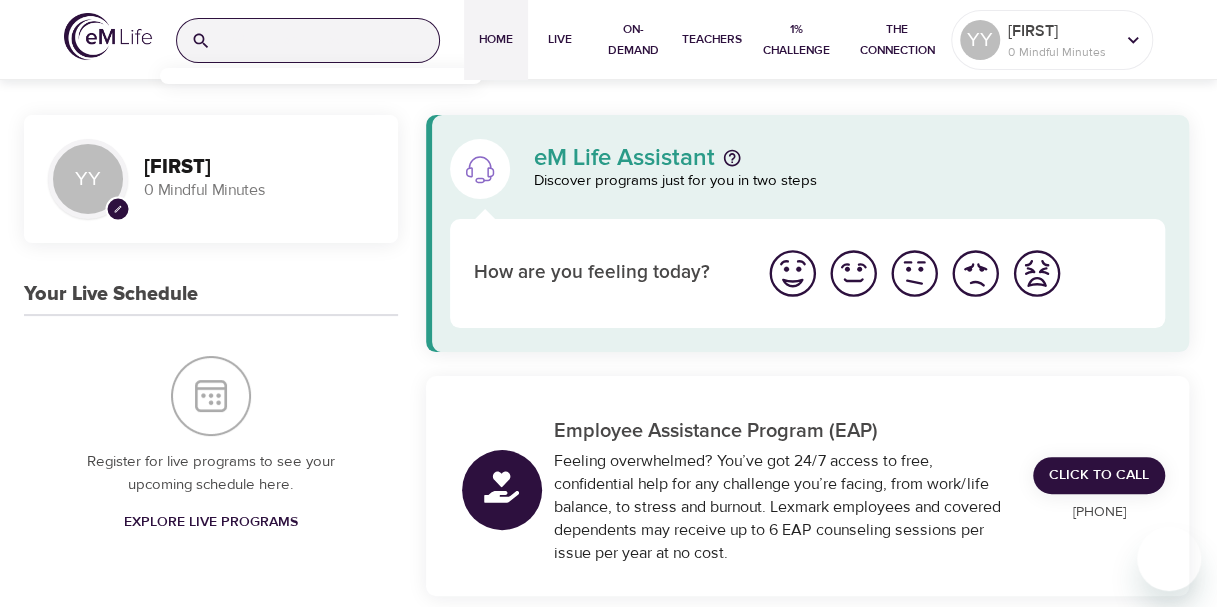 click at bounding box center (329, 40) 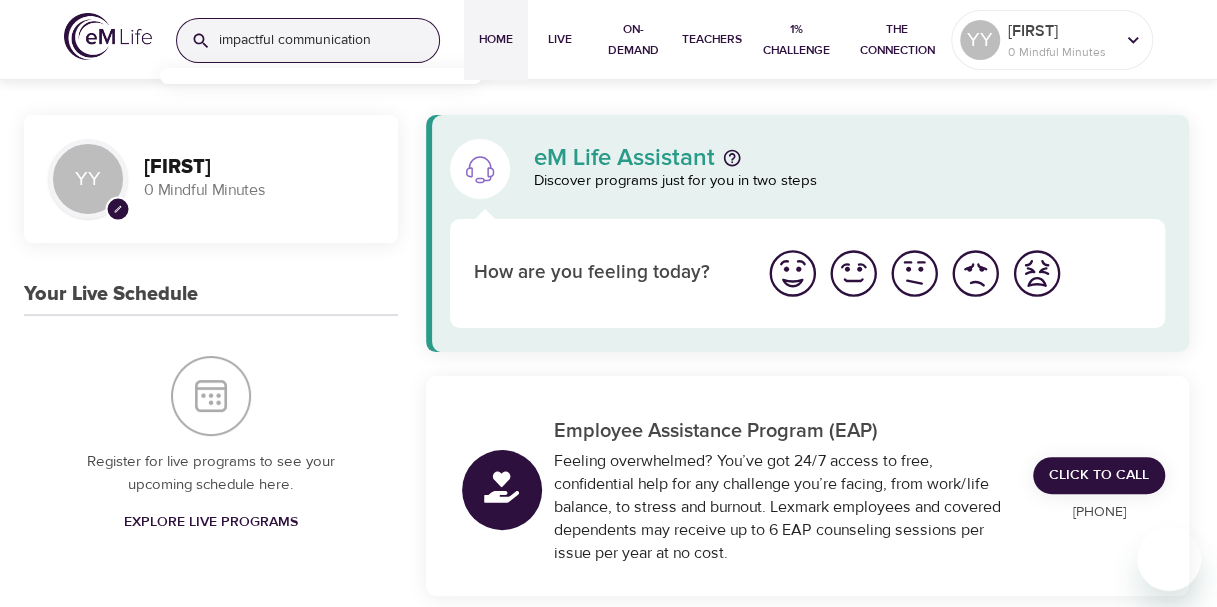 type on "impactful communication" 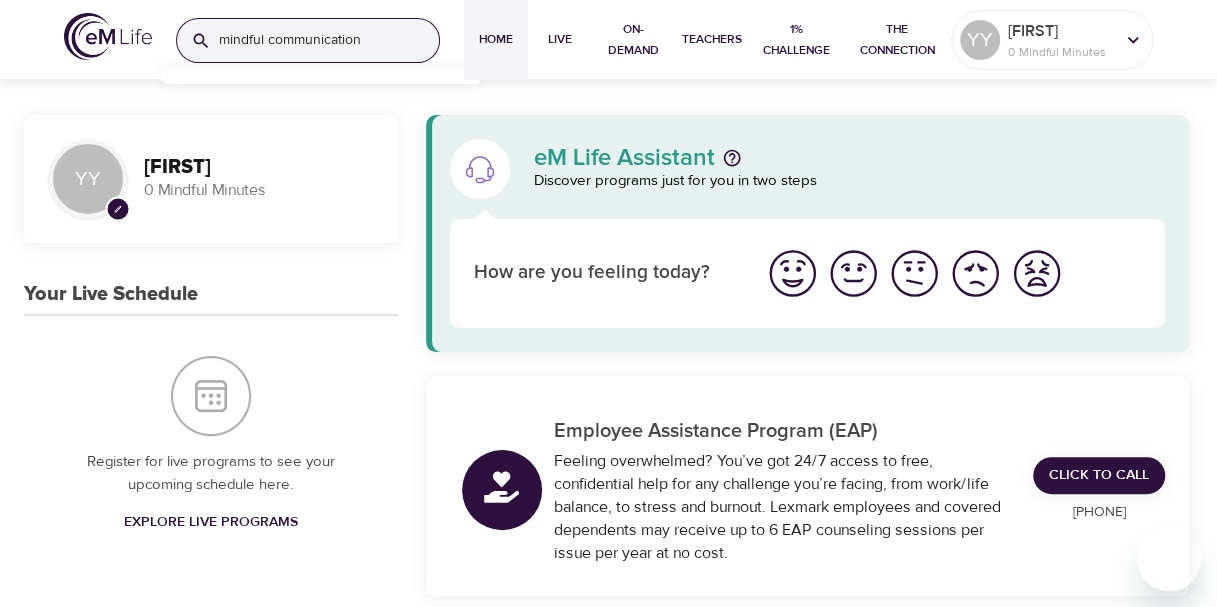 type on "mindful communication" 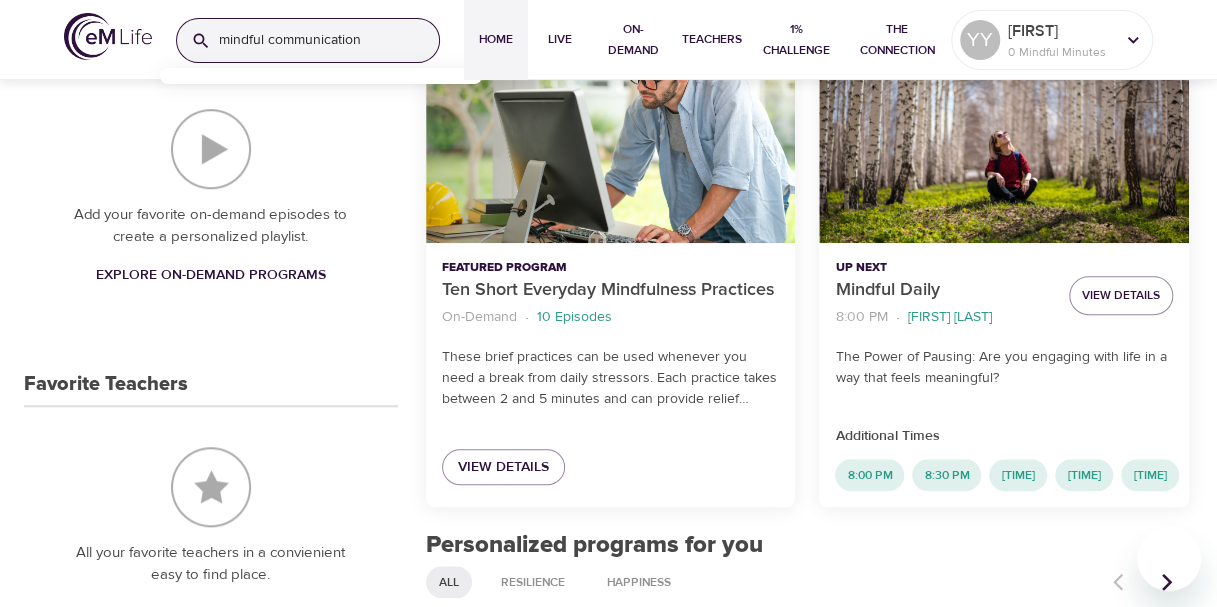 scroll, scrollTop: 0, scrollLeft: 0, axis: both 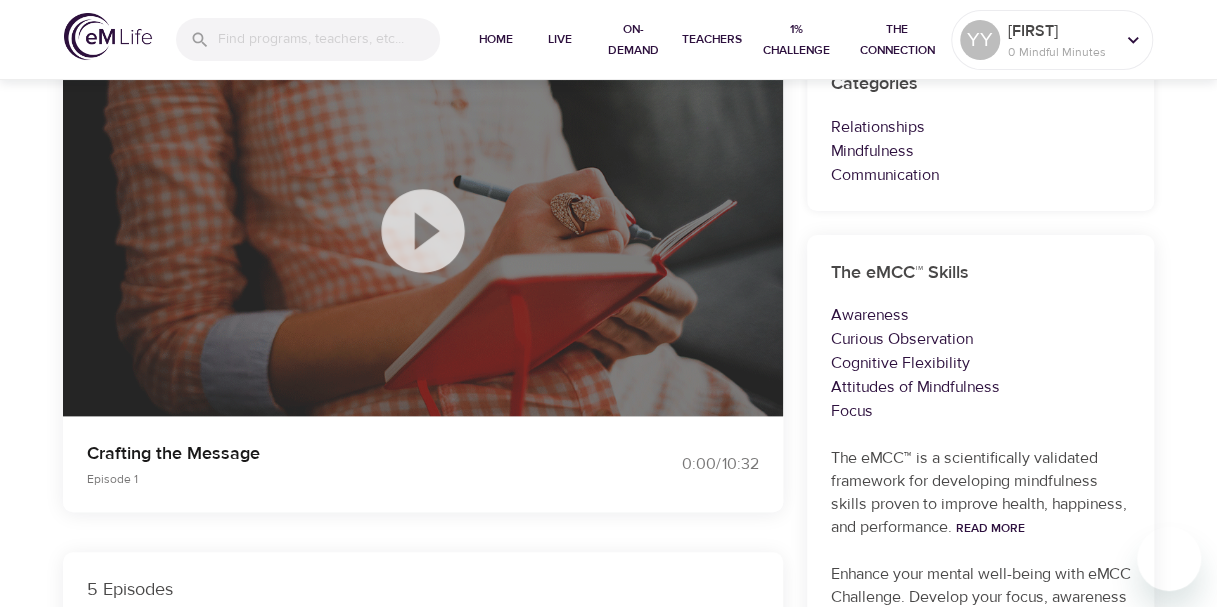click 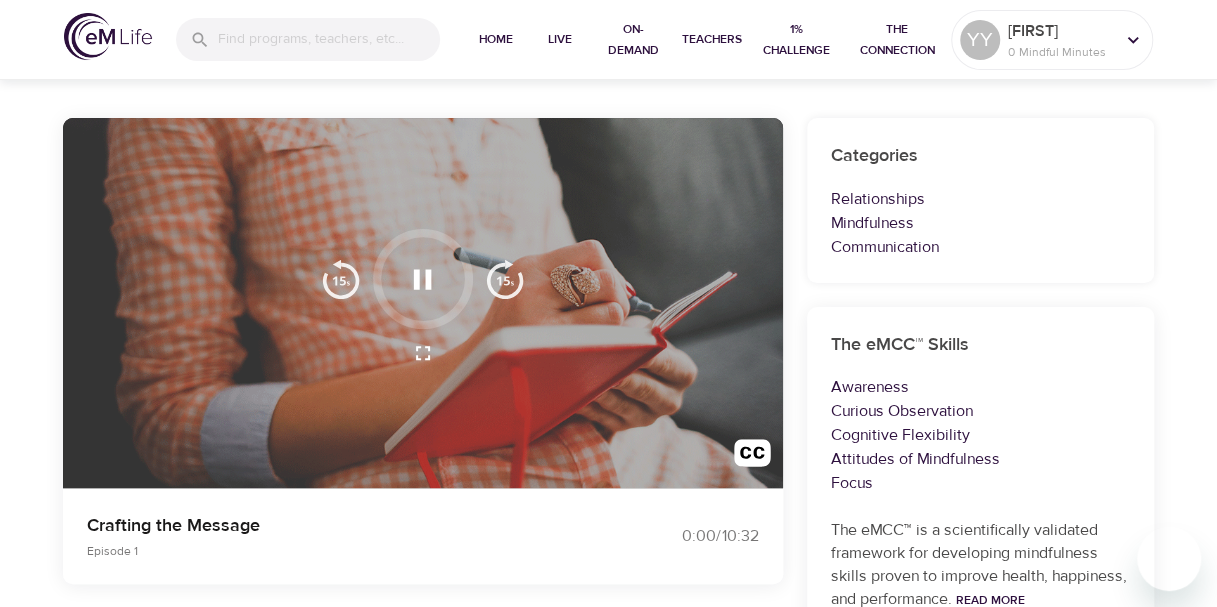 scroll, scrollTop: 137, scrollLeft: 0, axis: vertical 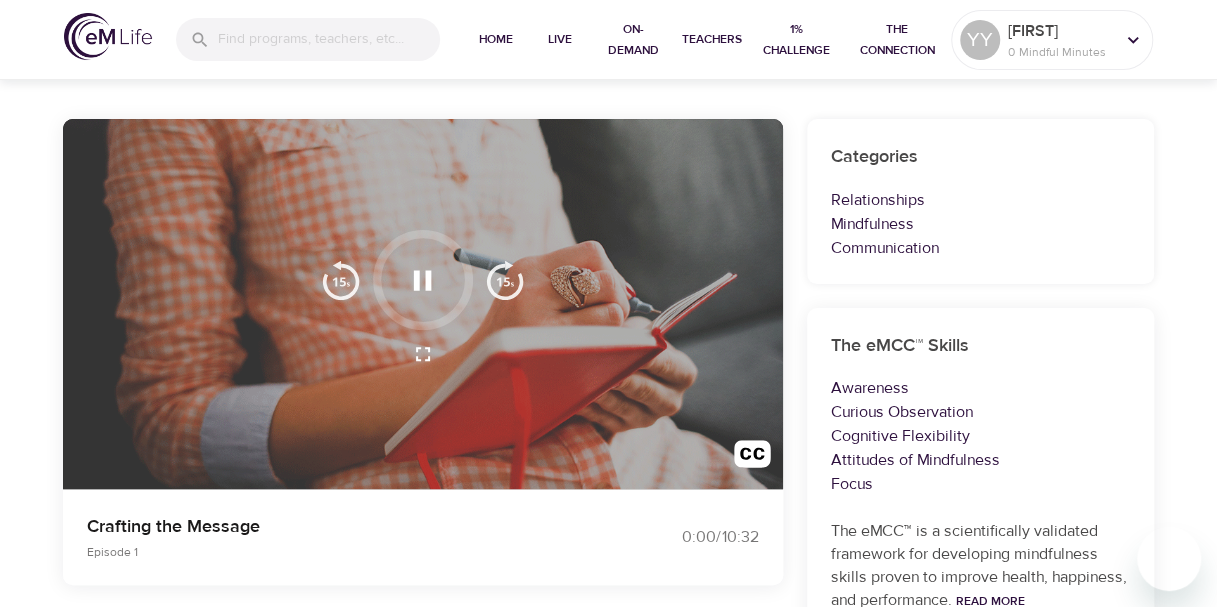 click 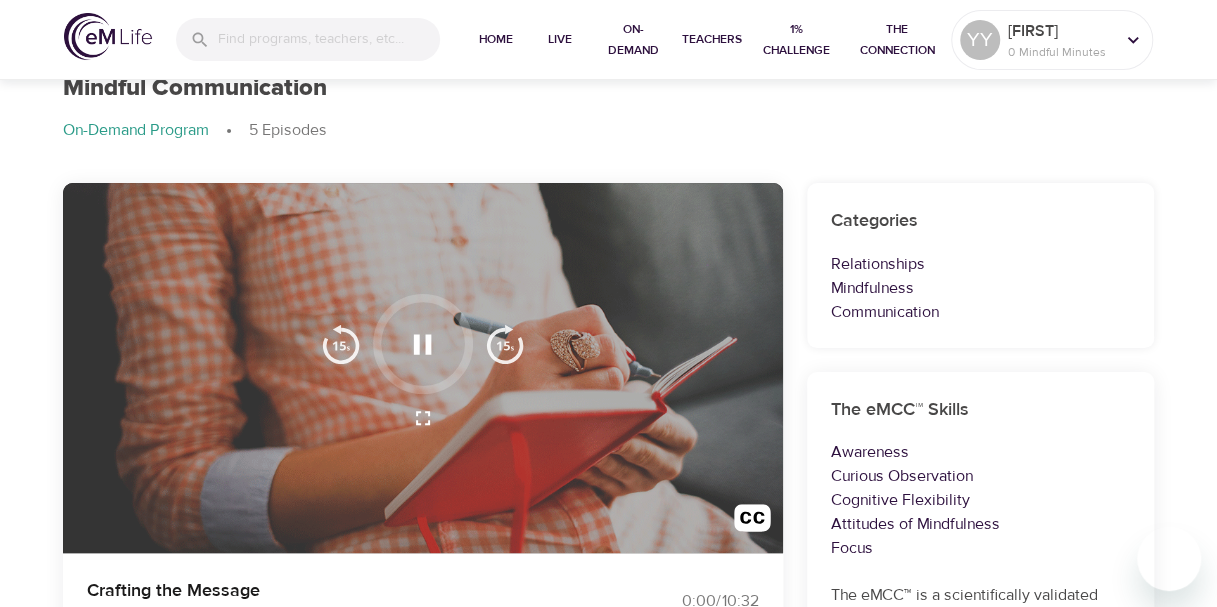 scroll, scrollTop: 72, scrollLeft: 0, axis: vertical 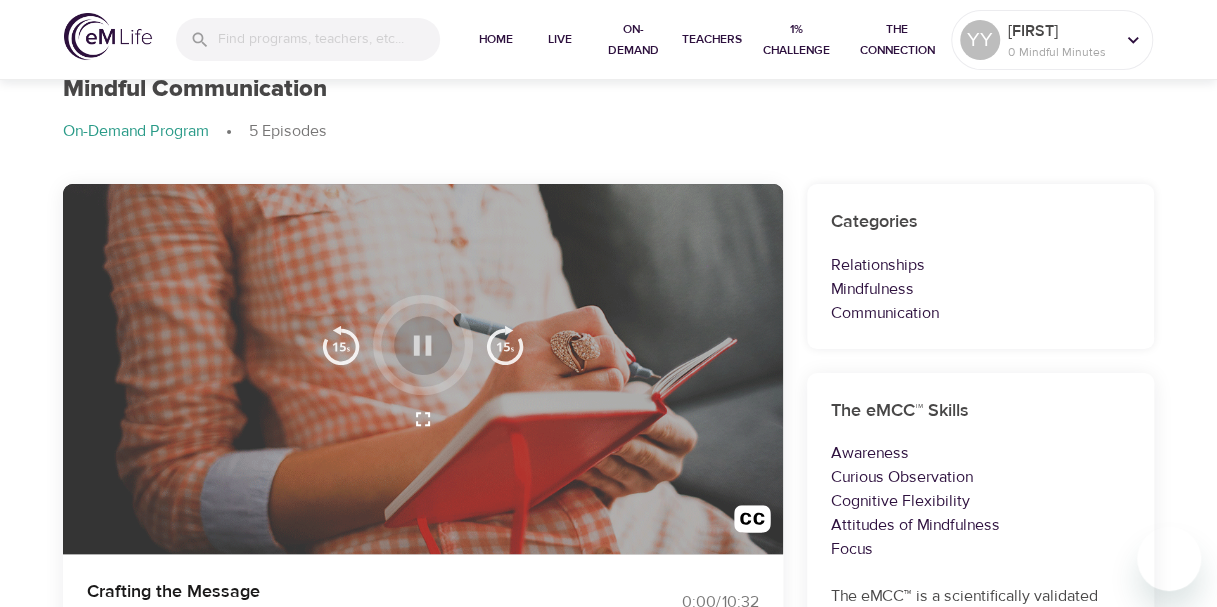 click 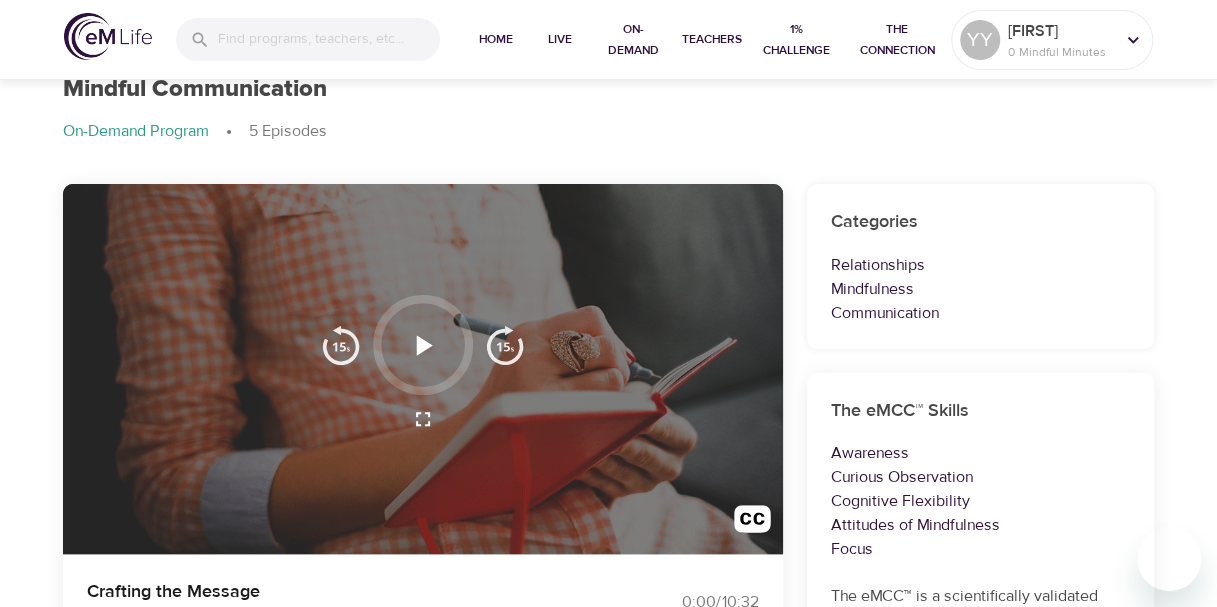 click 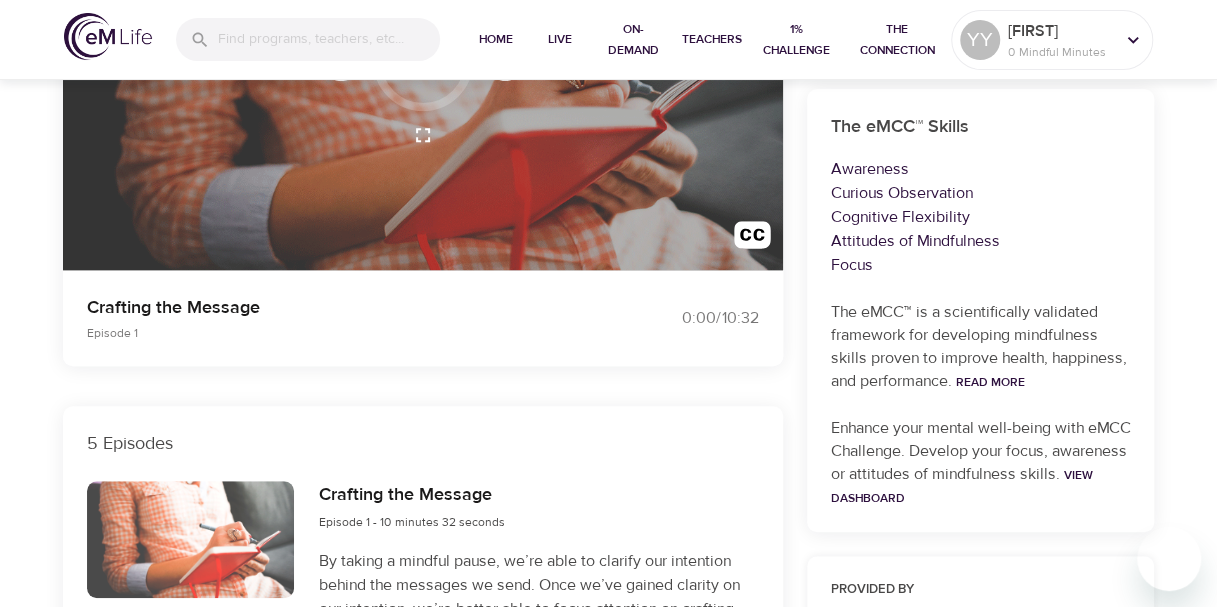 scroll, scrollTop: 0, scrollLeft: 0, axis: both 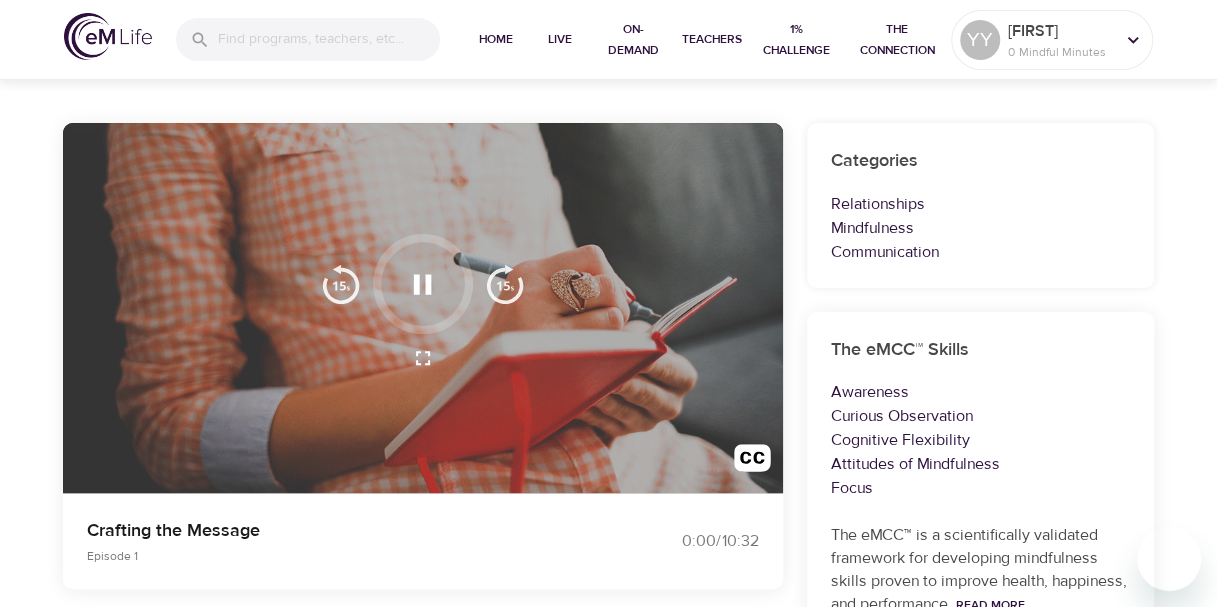click 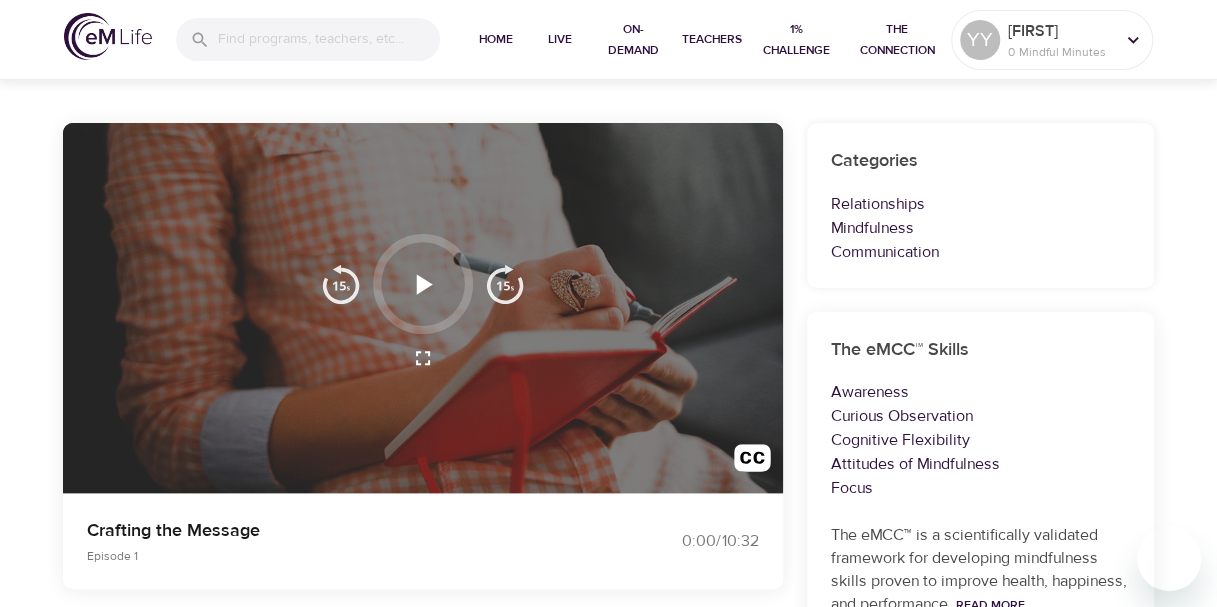 click 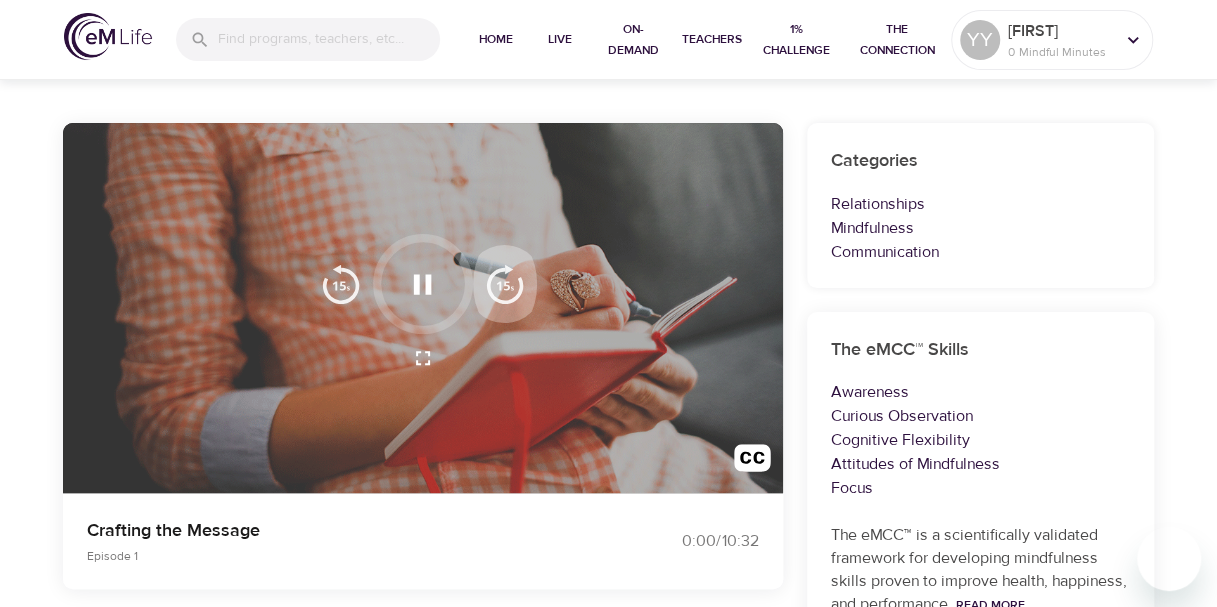 click at bounding box center [505, 284] 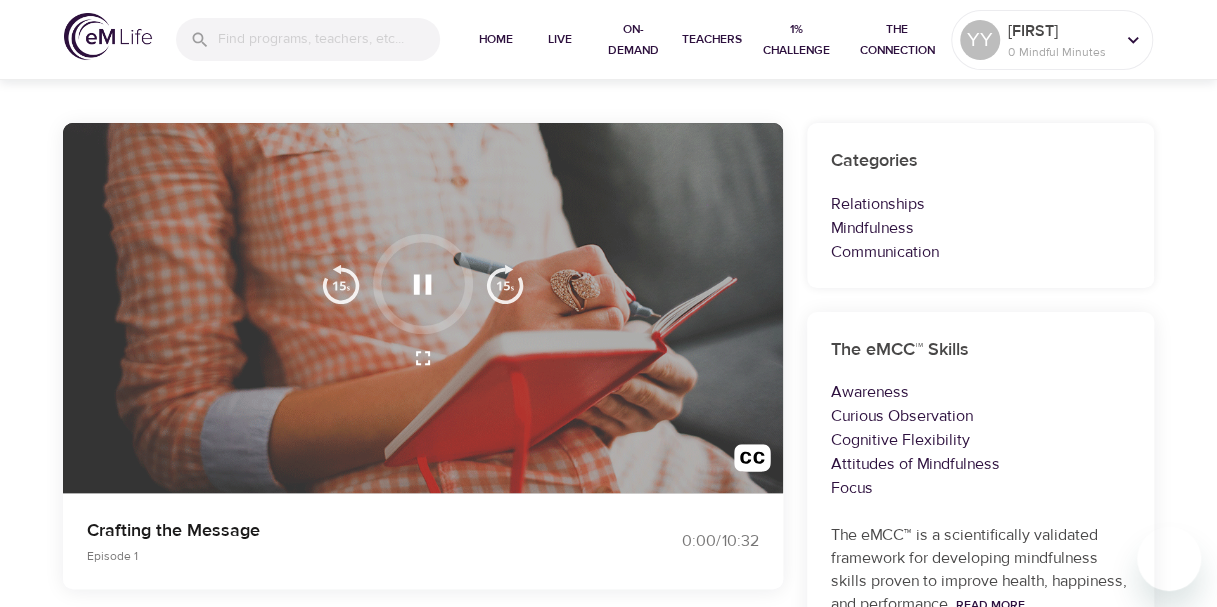 click at bounding box center [341, 284] 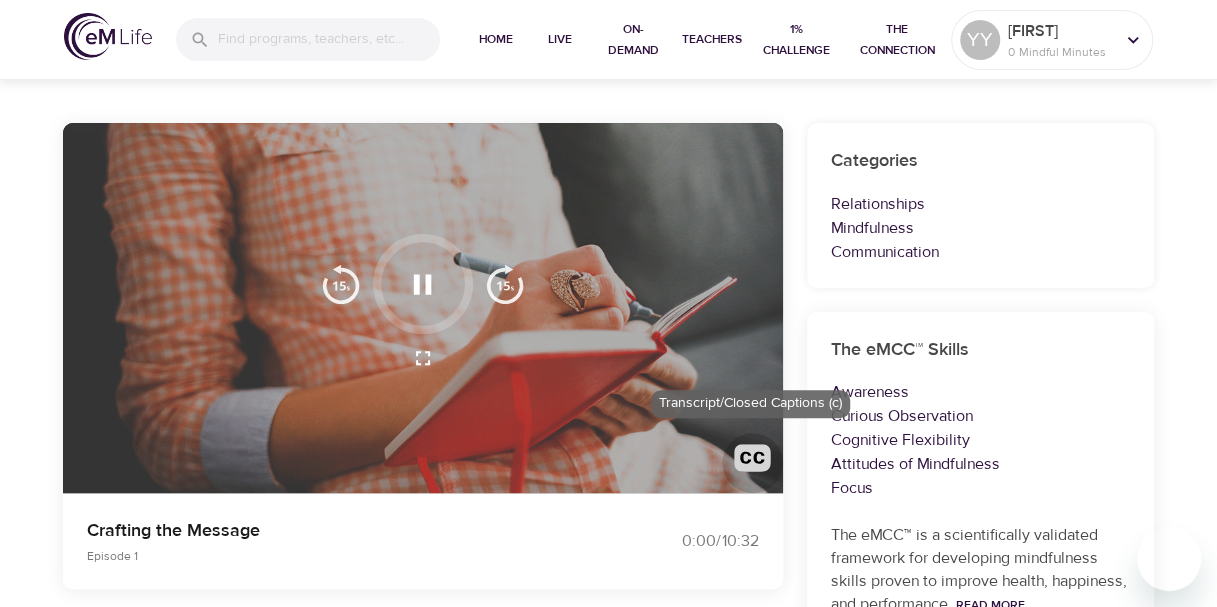 click at bounding box center [752, 462] 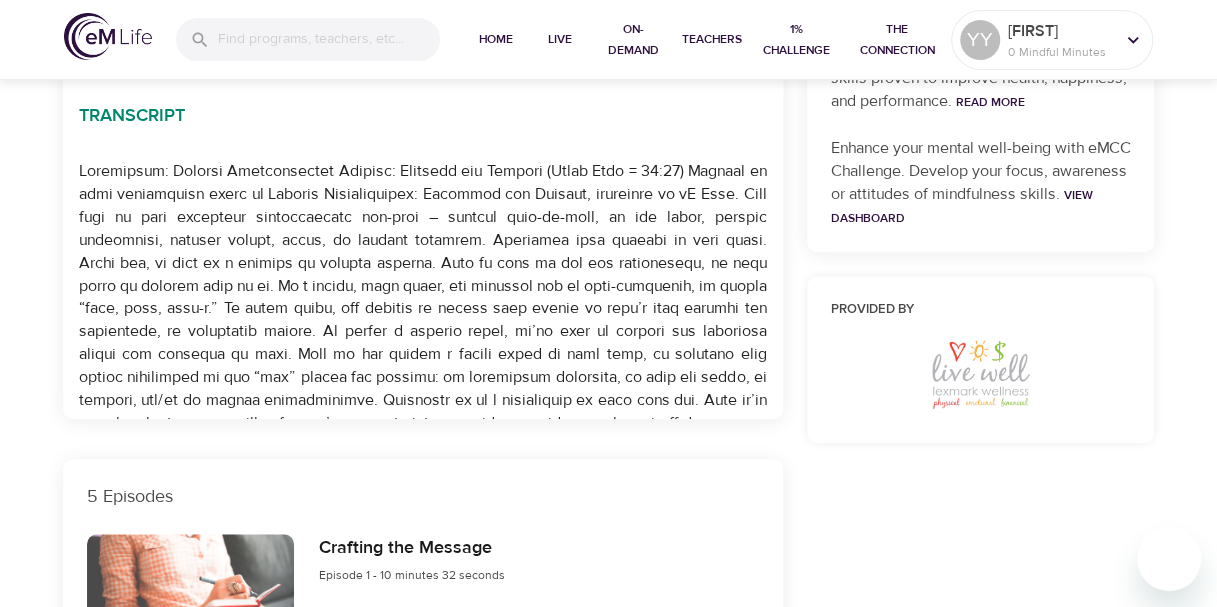 scroll, scrollTop: 637, scrollLeft: 0, axis: vertical 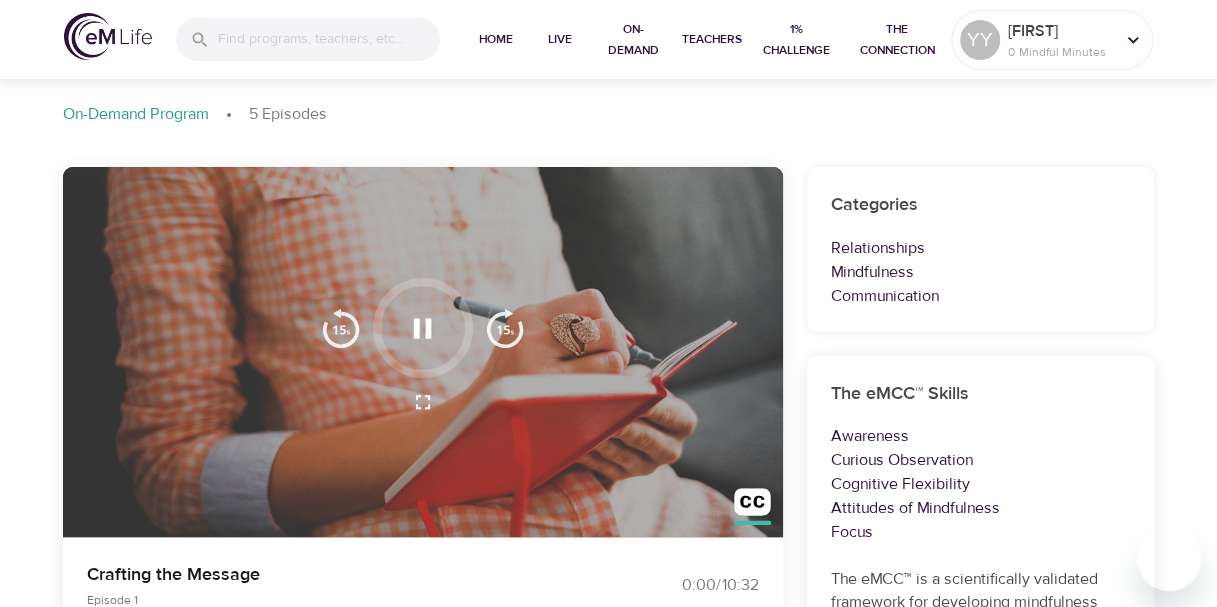 click 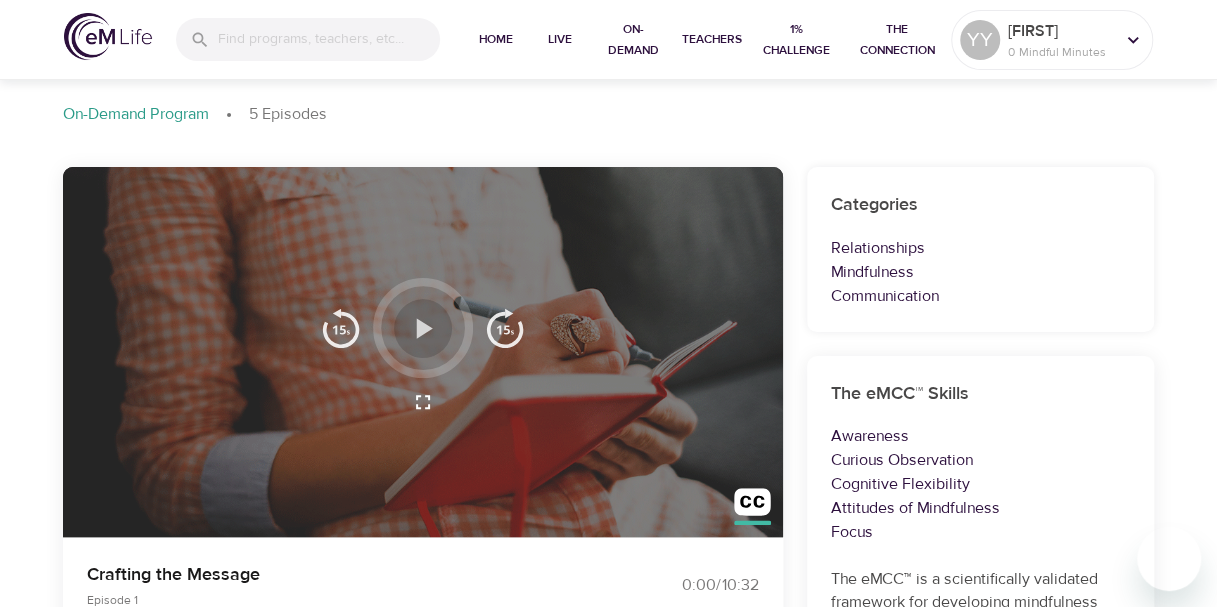 click 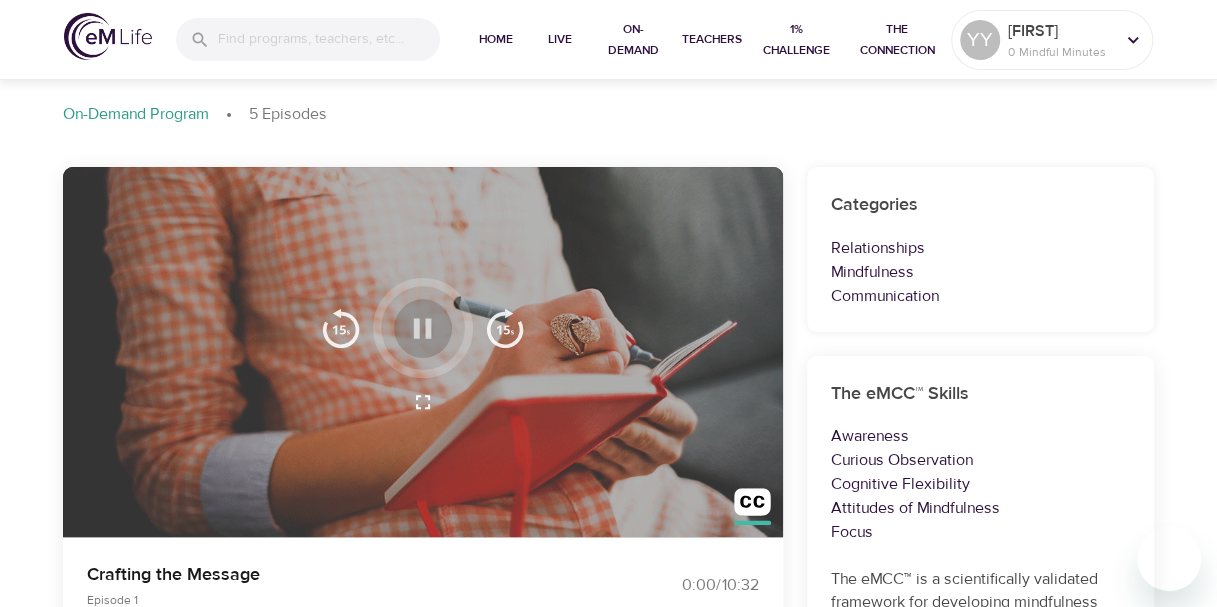 click 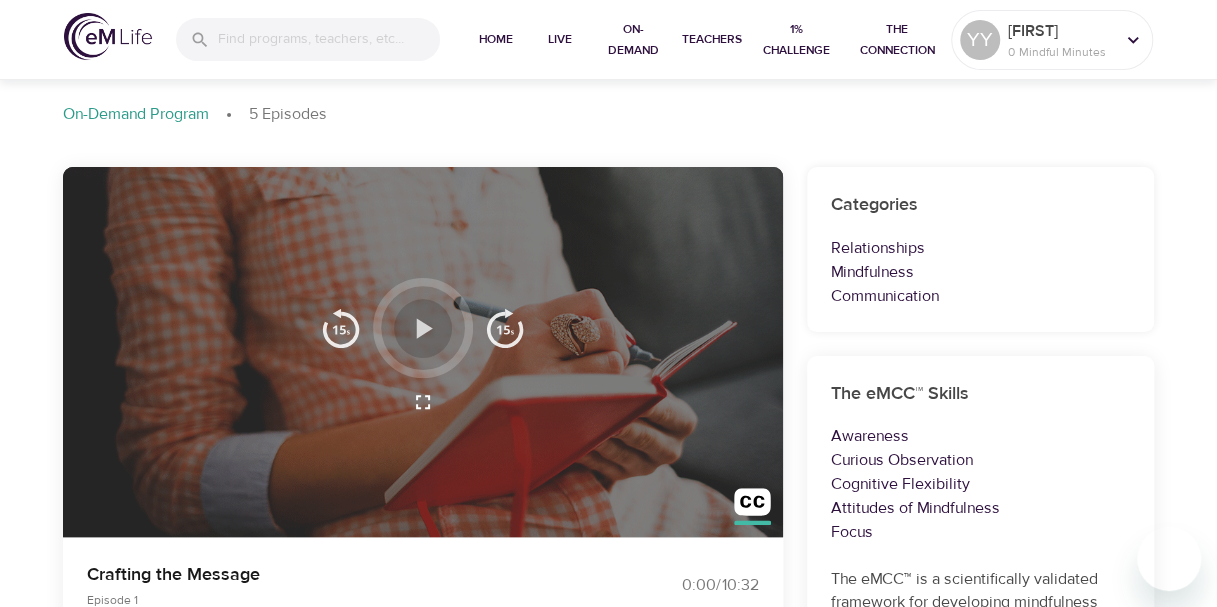 click 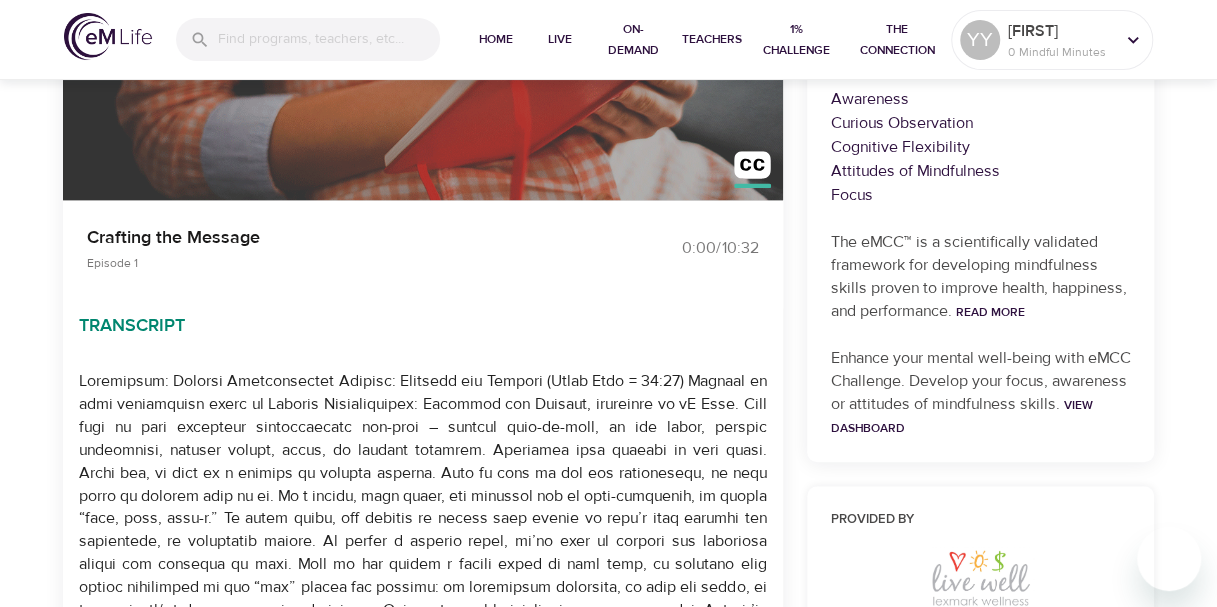 scroll, scrollTop: 425, scrollLeft: 0, axis: vertical 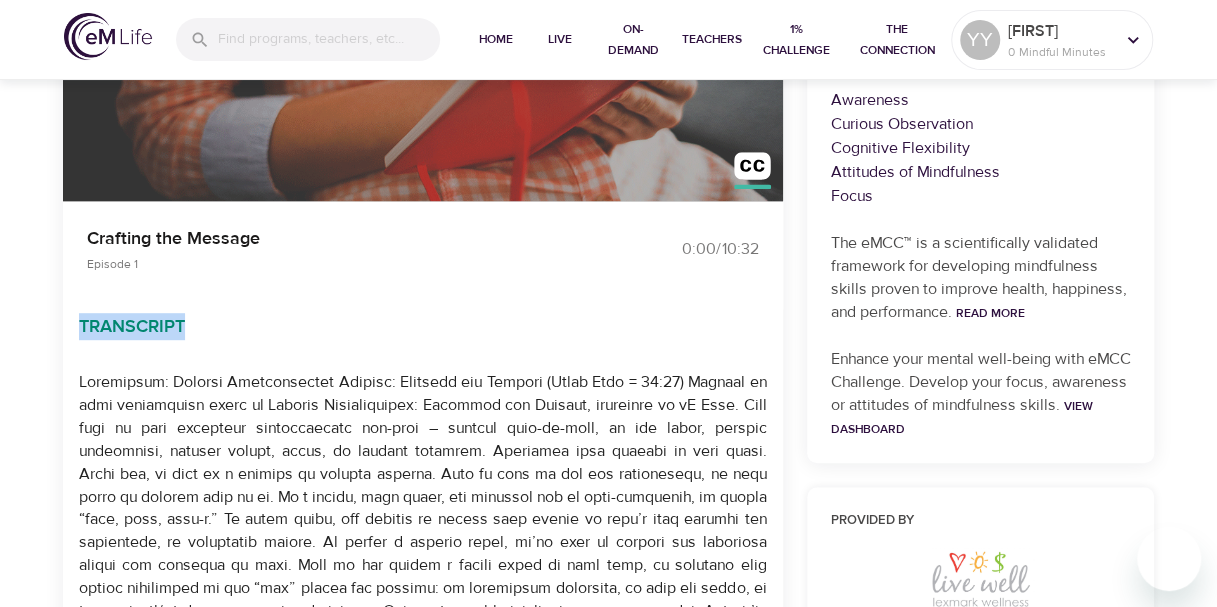 drag, startPoint x: 79, startPoint y: 322, endPoint x: 196, endPoint y: 315, distance: 117.20921 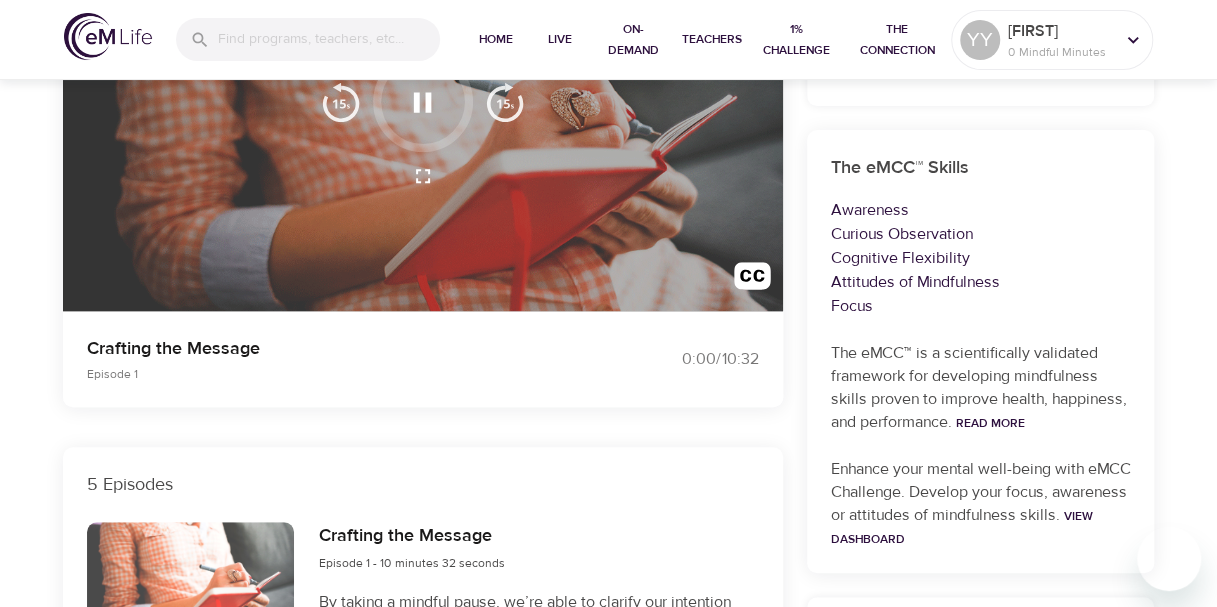 scroll, scrollTop: 451, scrollLeft: 0, axis: vertical 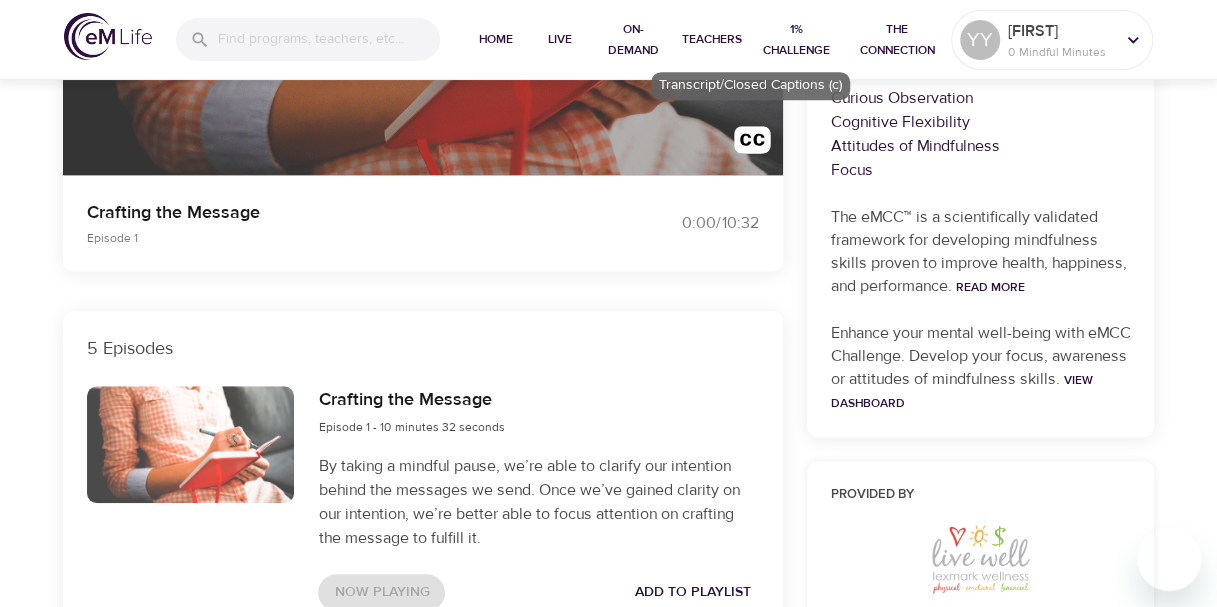 click at bounding box center [752, 144] 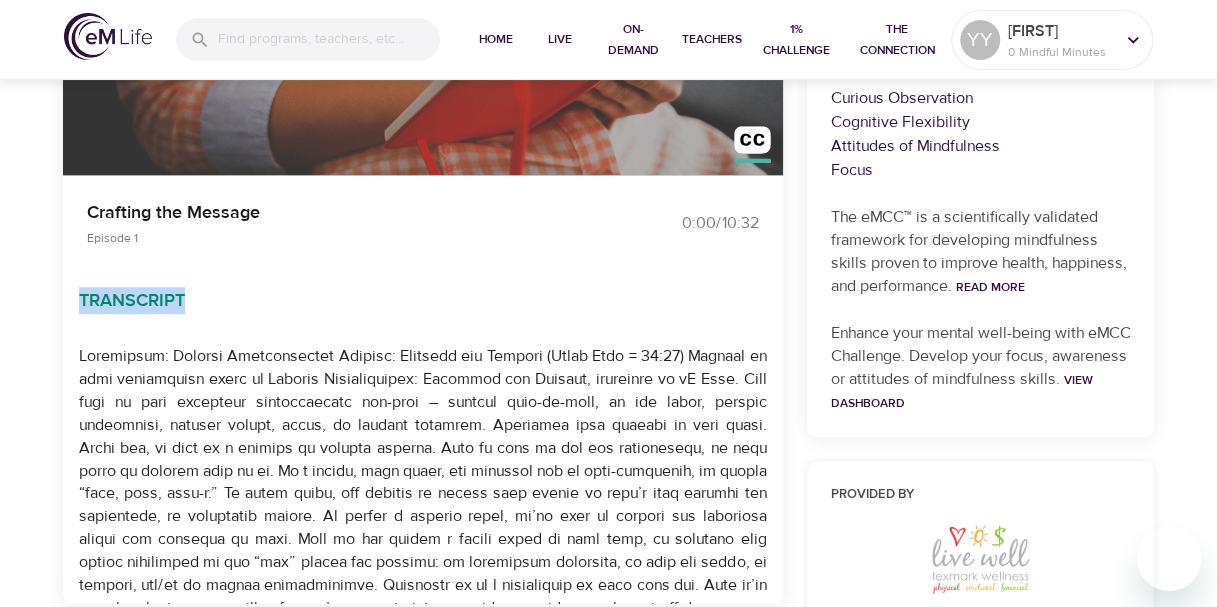 drag, startPoint x: 81, startPoint y: 293, endPoint x: 187, endPoint y: 290, distance: 106.04244 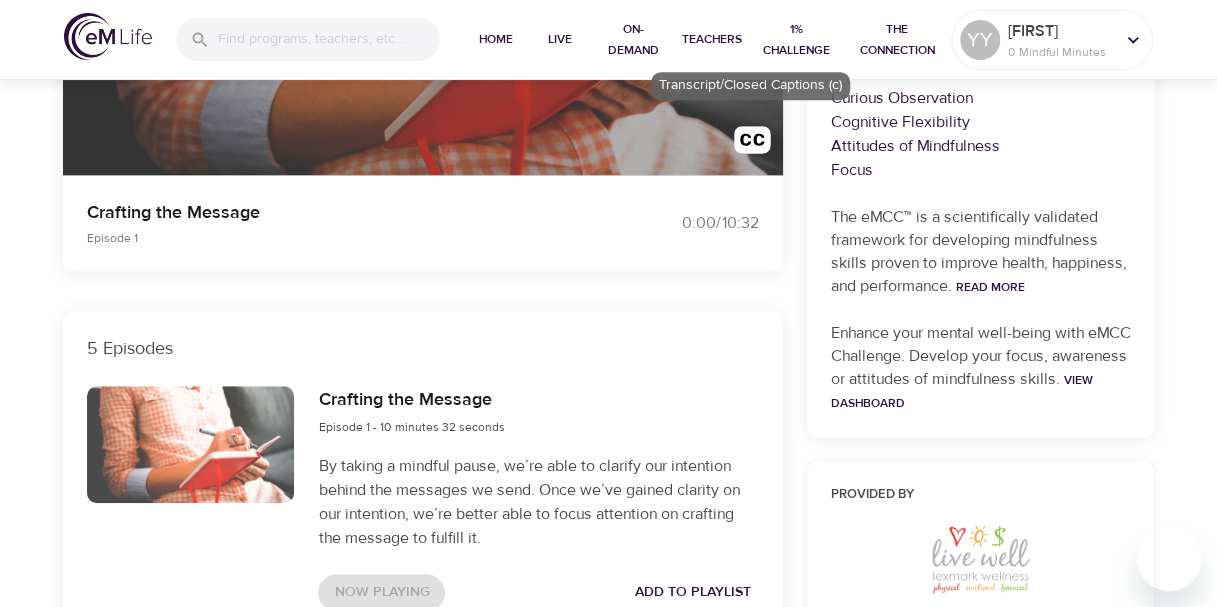 click at bounding box center [752, 144] 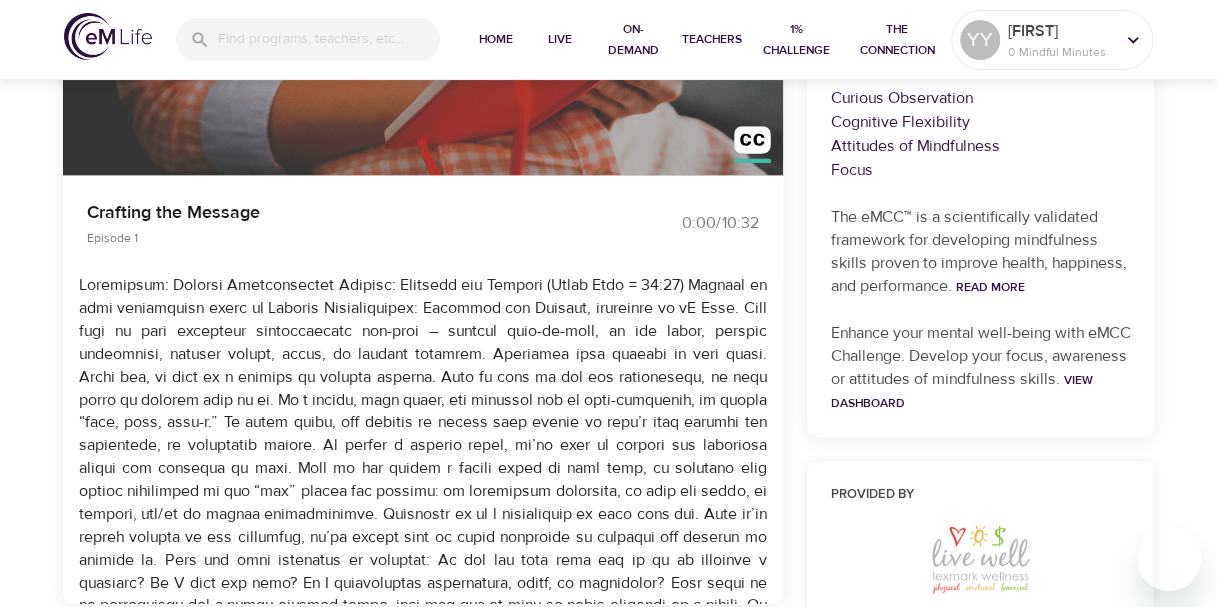scroll, scrollTop: 68, scrollLeft: 0, axis: vertical 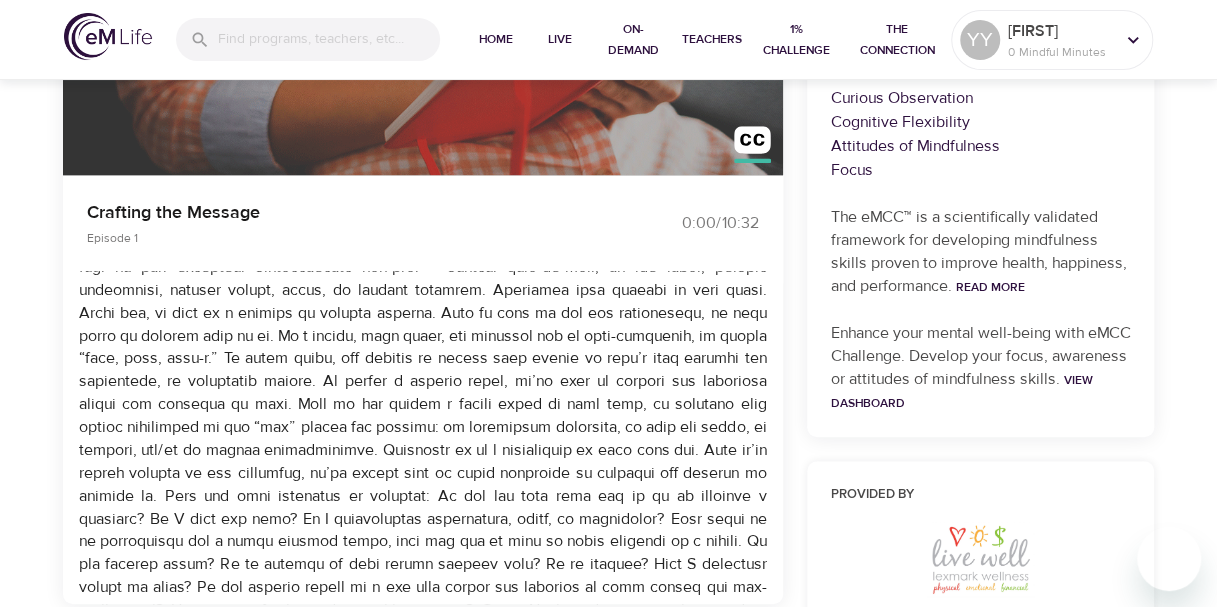 click at bounding box center (423, 812) 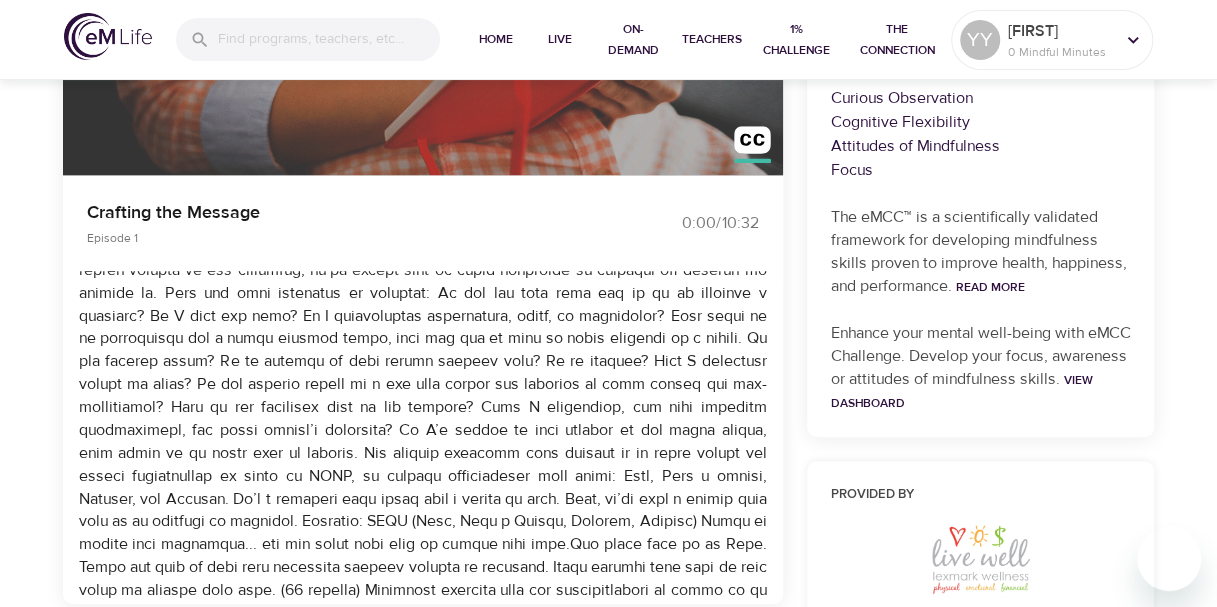 scroll, scrollTop: 338, scrollLeft: 0, axis: vertical 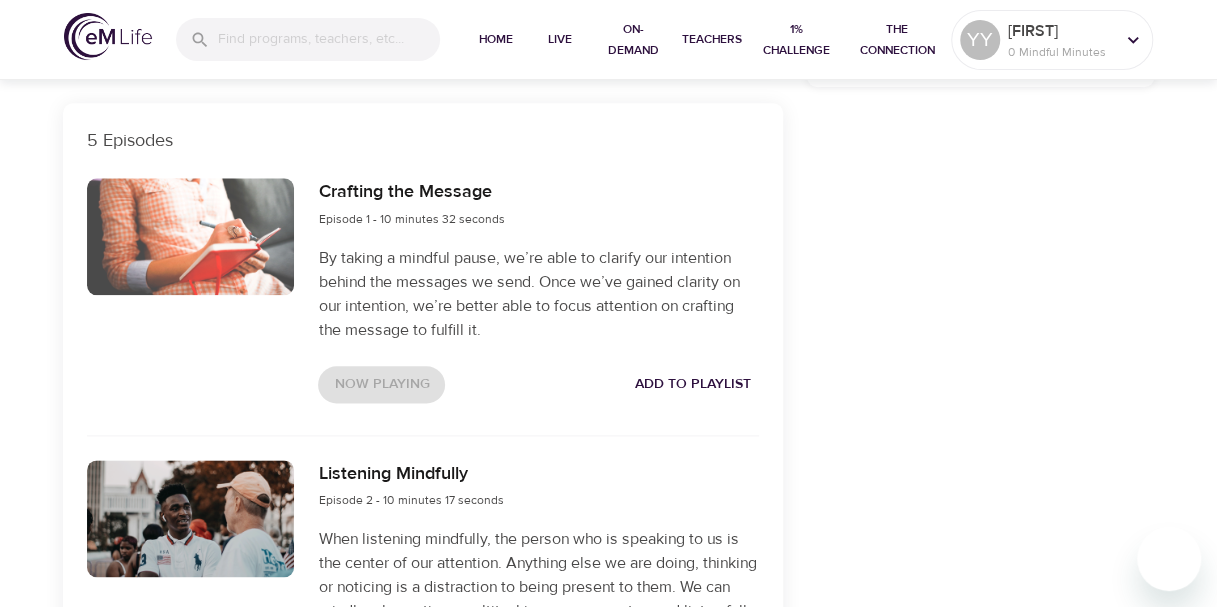 click on "Add to Playlist" at bounding box center [693, 384] 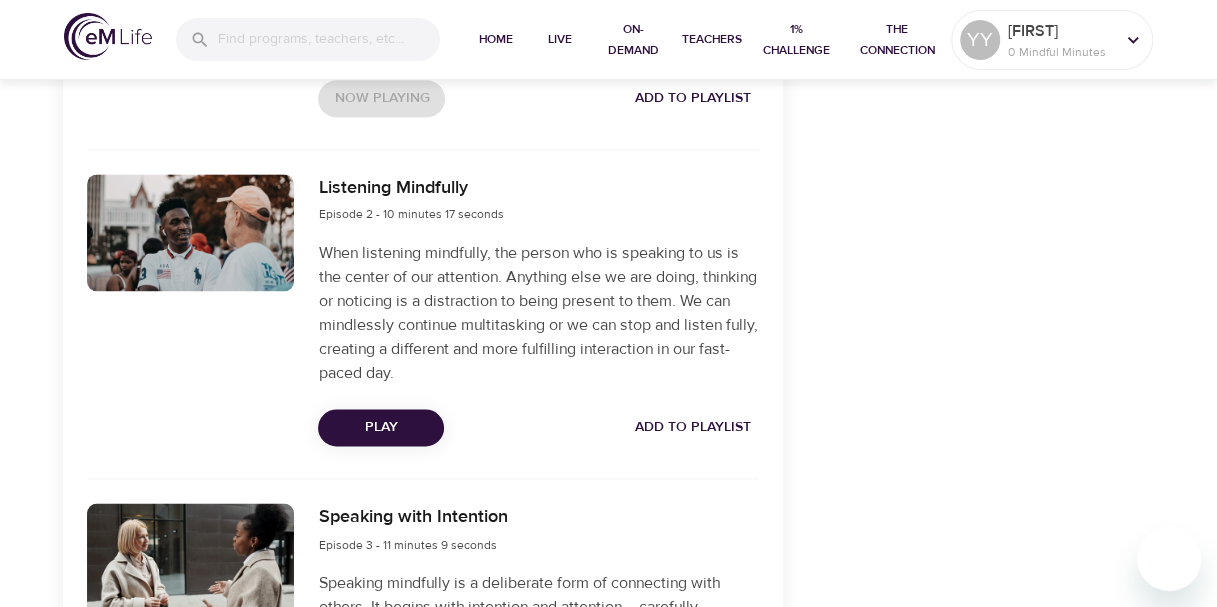 scroll, scrollTop: 1274, scrollLeft: 0, axis: vertical 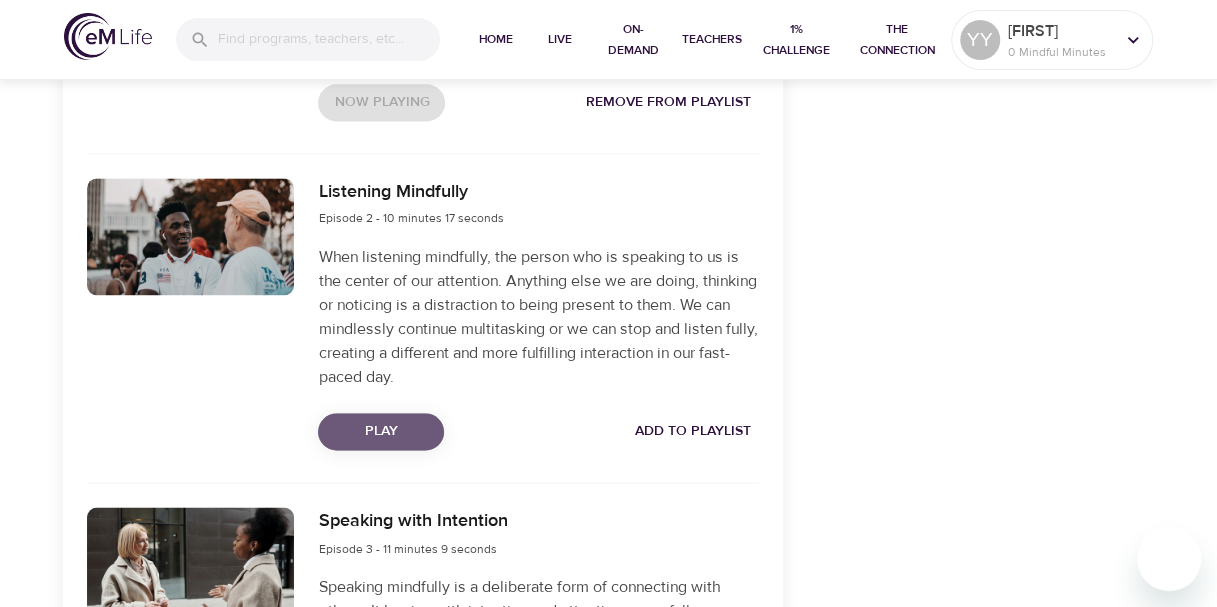click on "Play" at bounding box center (381, 431) 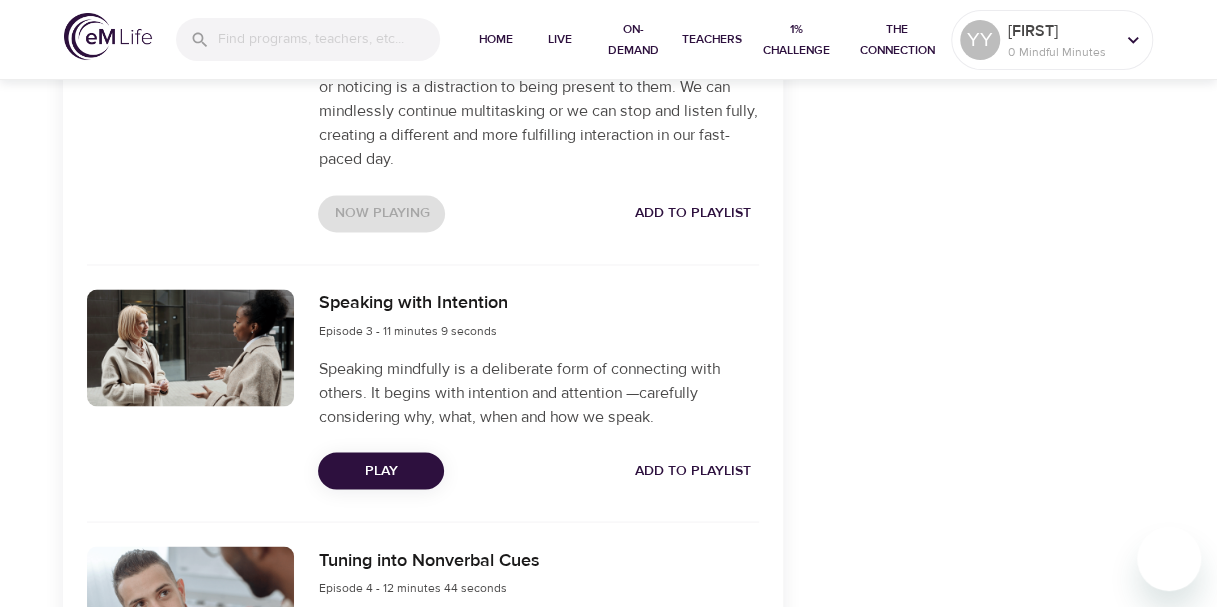 scroll, scrollTop: 1491, scrollLeft: 0, axis: vertical 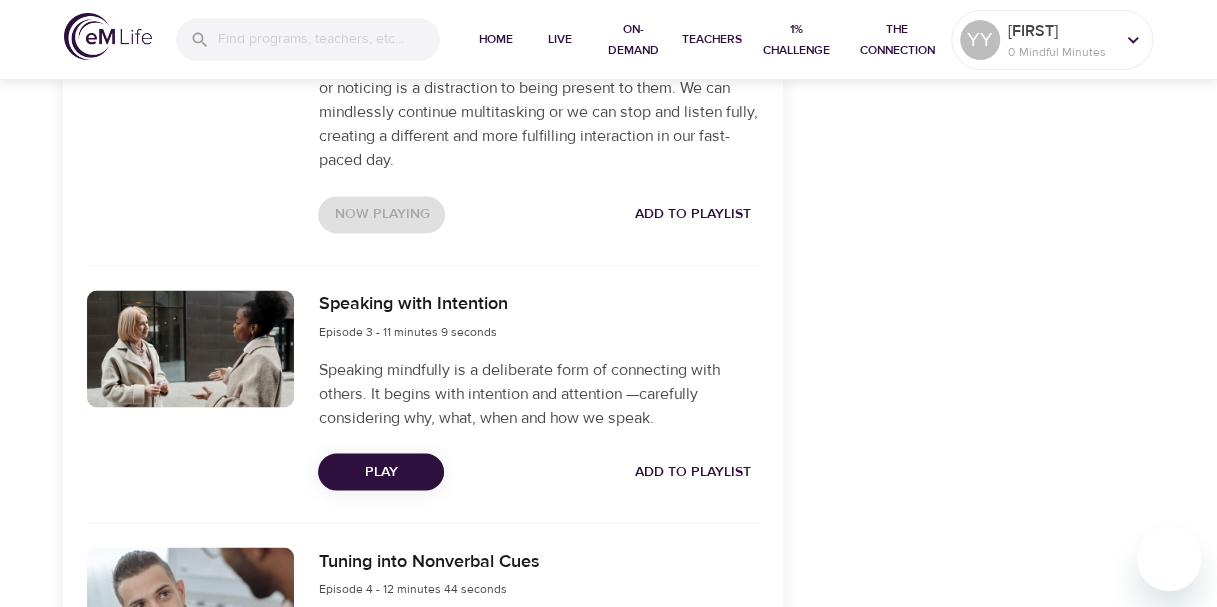 click on "Play" at bounding box center [381, 471] 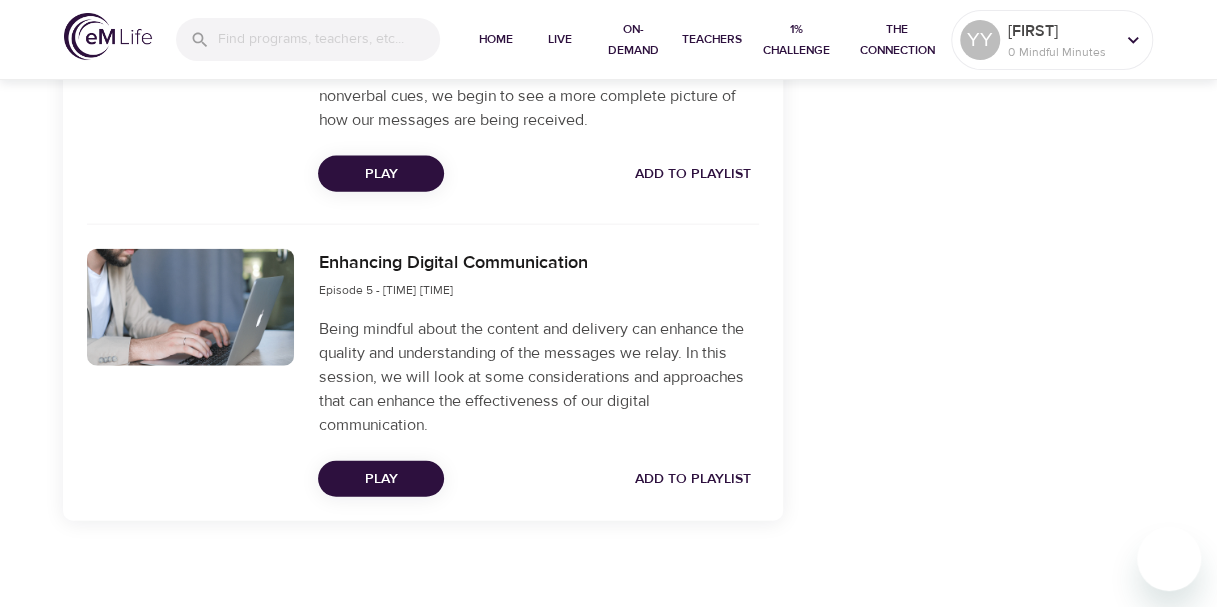 scroll, scrollTop: 2093, scrollLeft: 0, axis: vertical 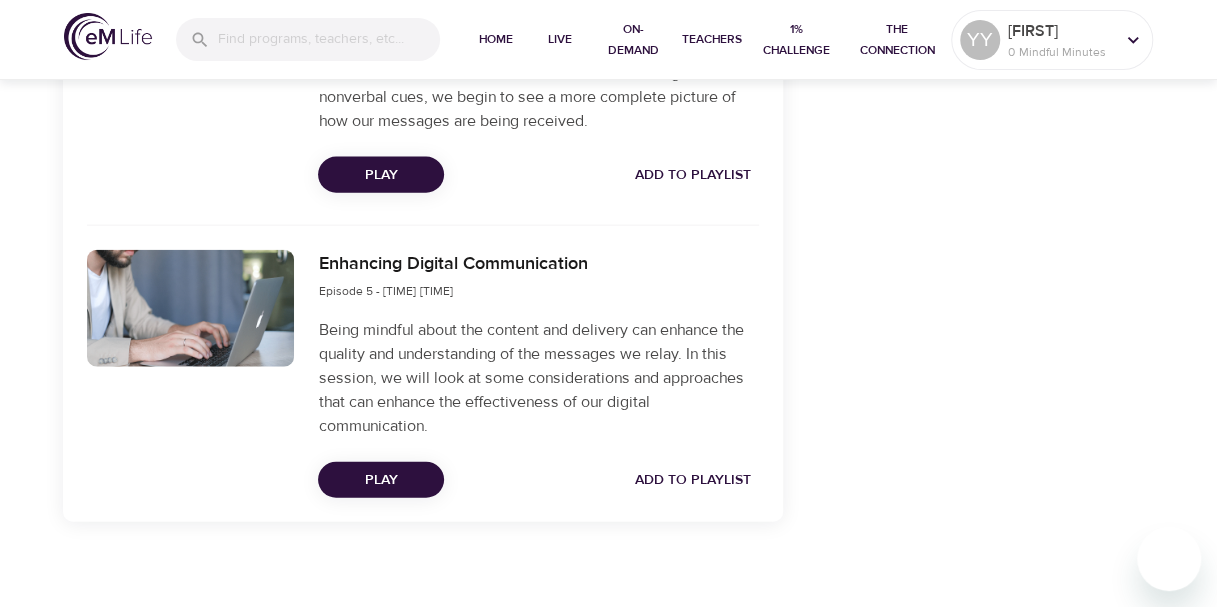 click on "Play" at bounding box center (381, 480) 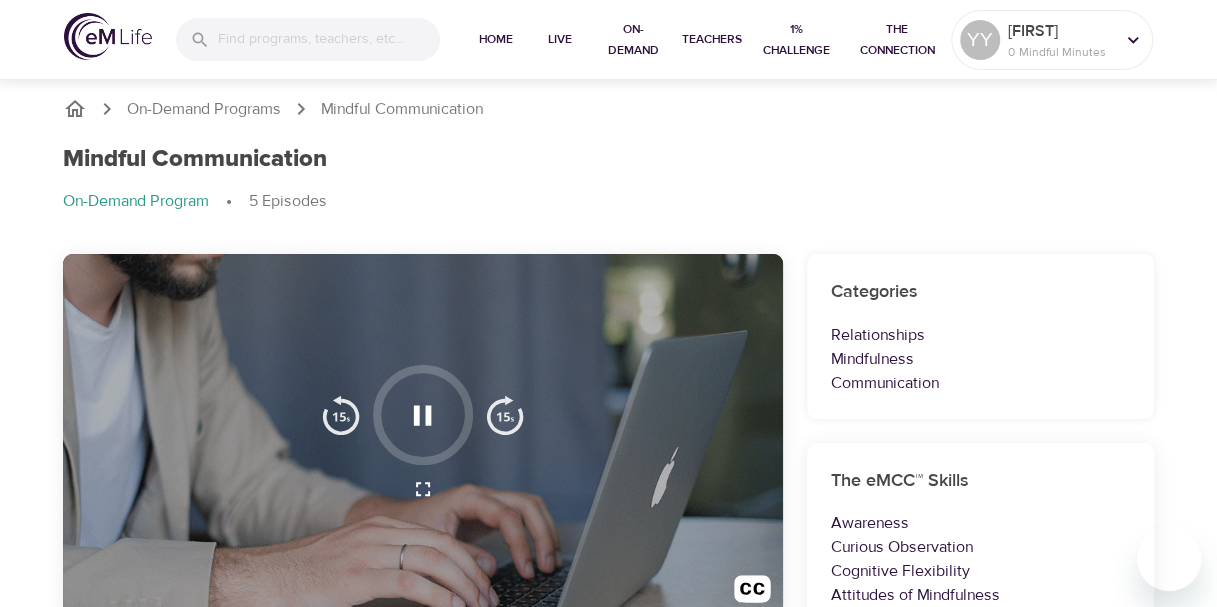 scroll, scrollTop: 0, scrollLeft: 0, axis: both 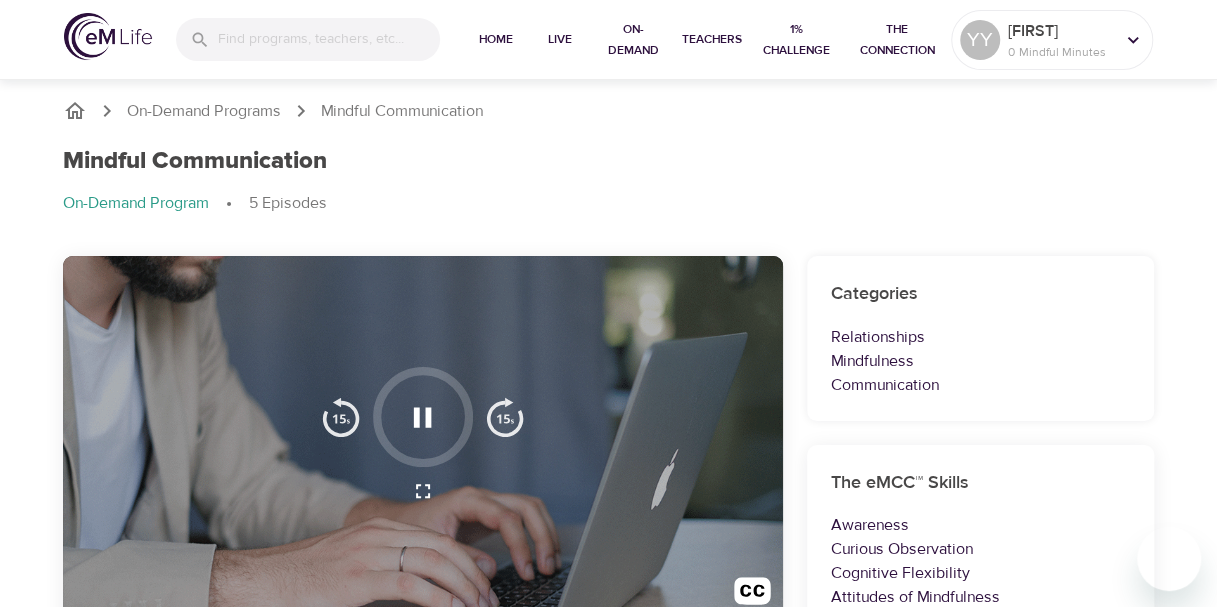 click at bounding box center [505, 417] 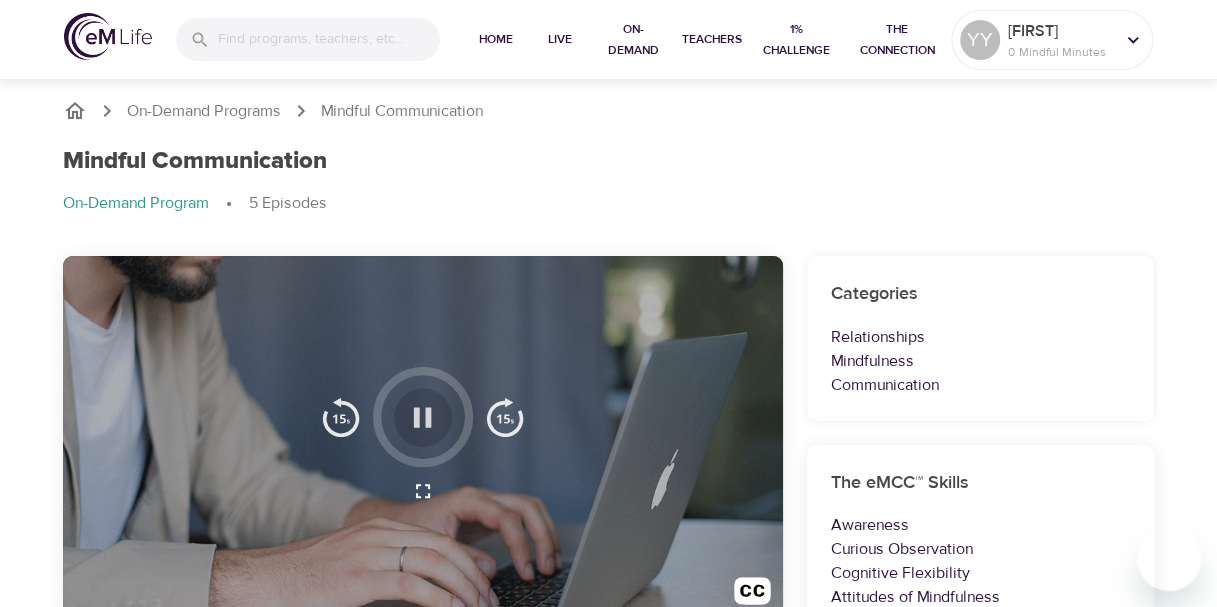 click at bounding box center (422, 417) 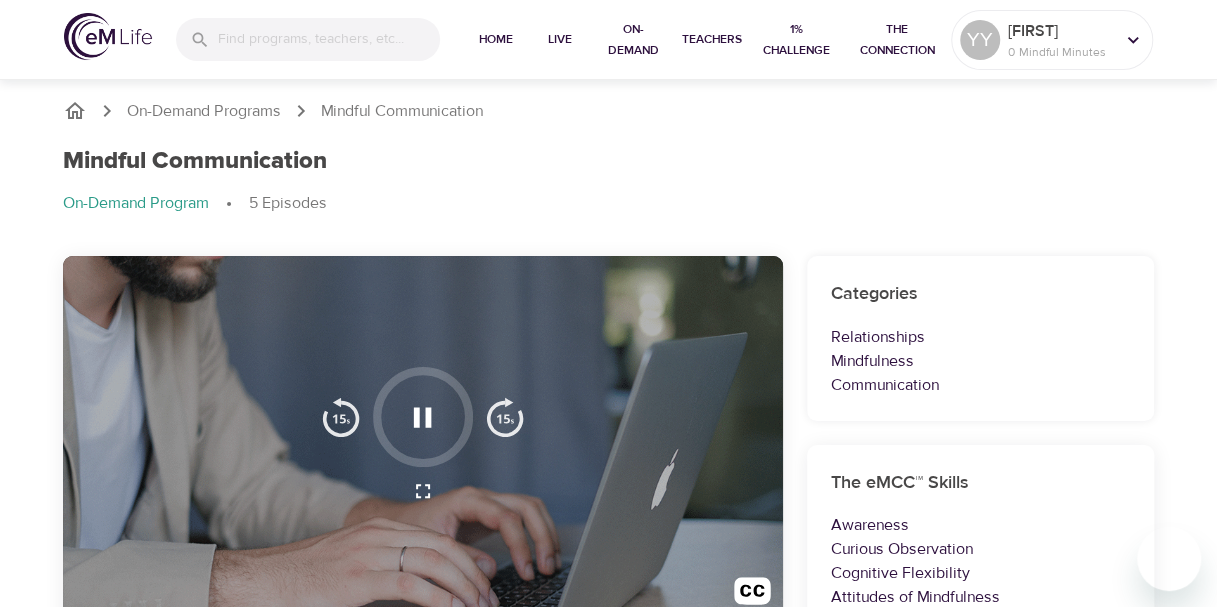 click at bounding box center [341, 417] 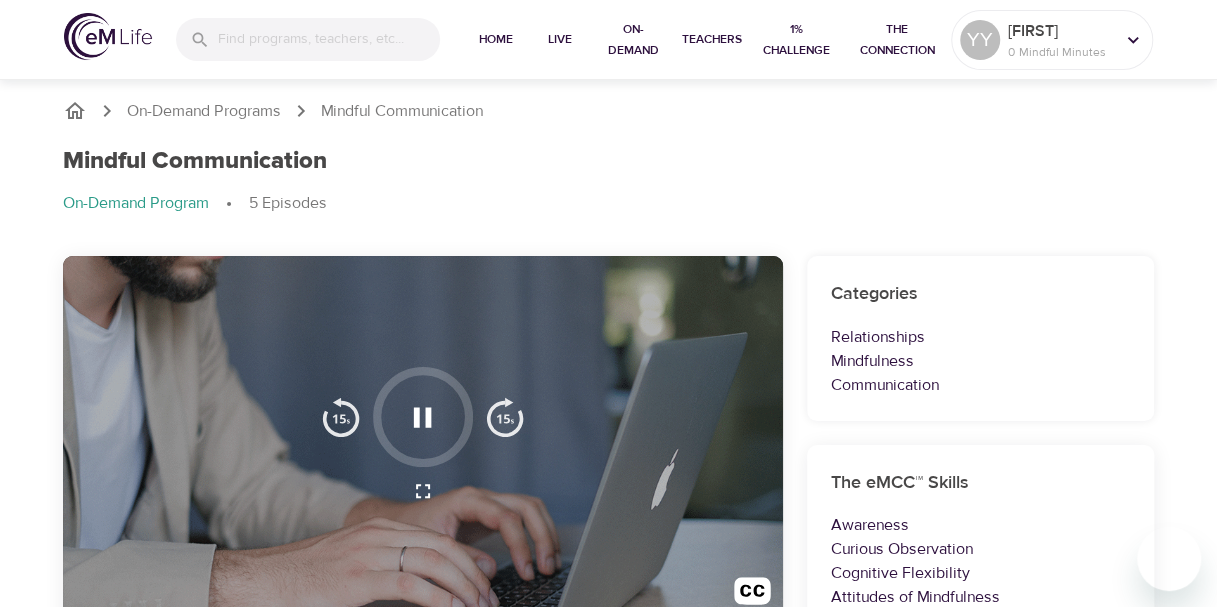 click on "On-Demand Programs Mindful Communication Mindful Communication On-Demand Program 5 Episodes" at bounding box center (609, 165) 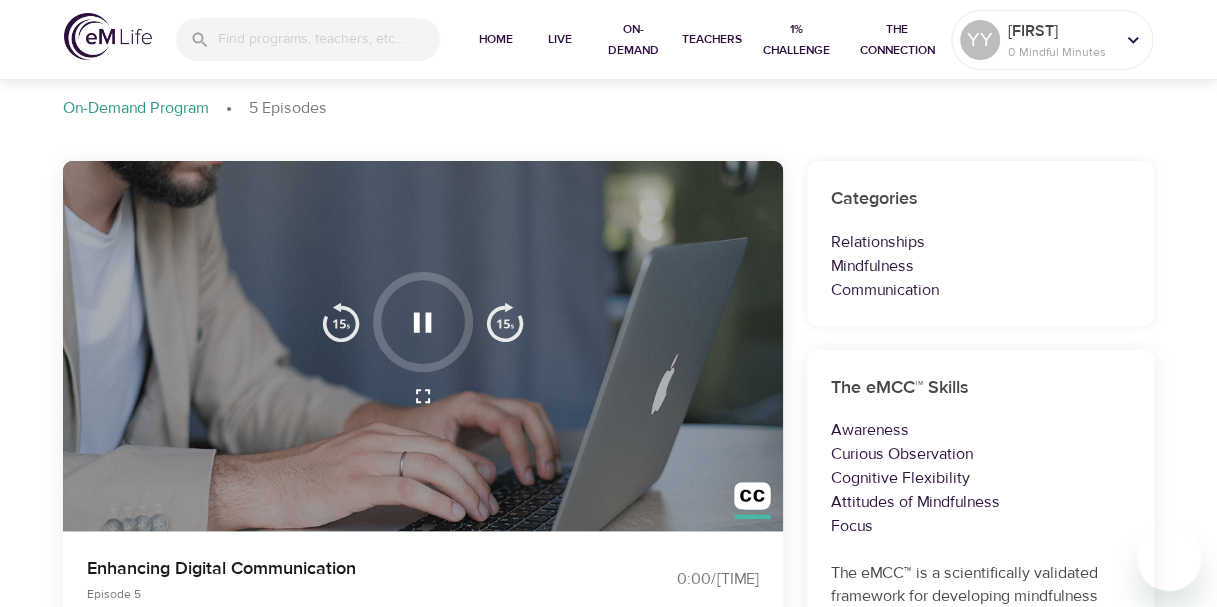scroll, scrollTop: 94, scrollLeft: 0, axis: vertical 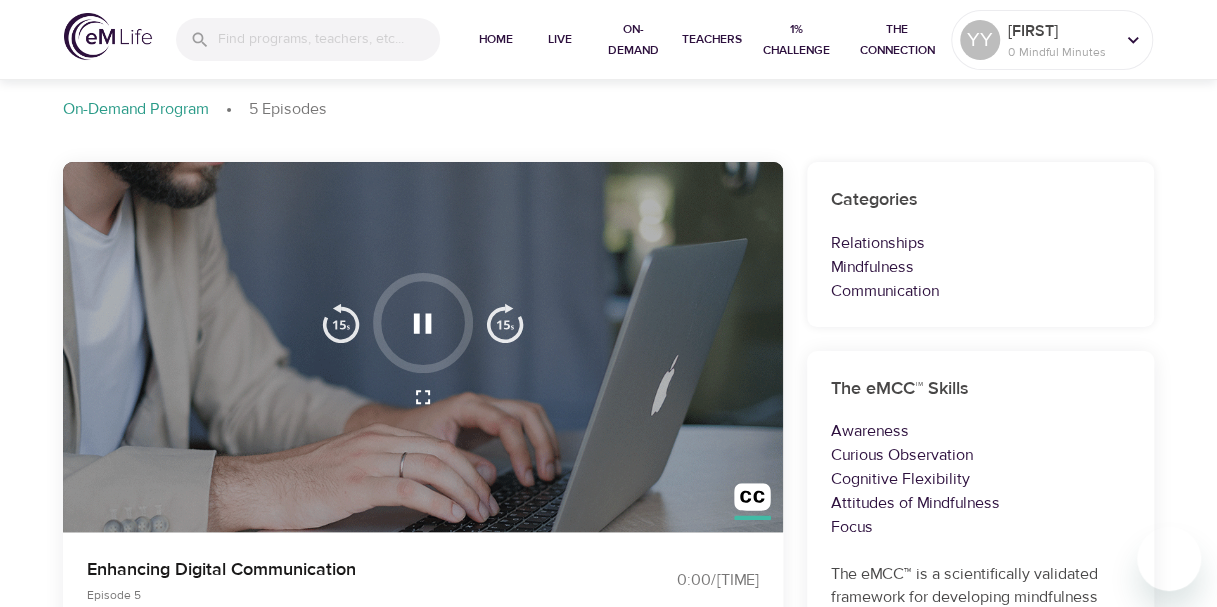 click 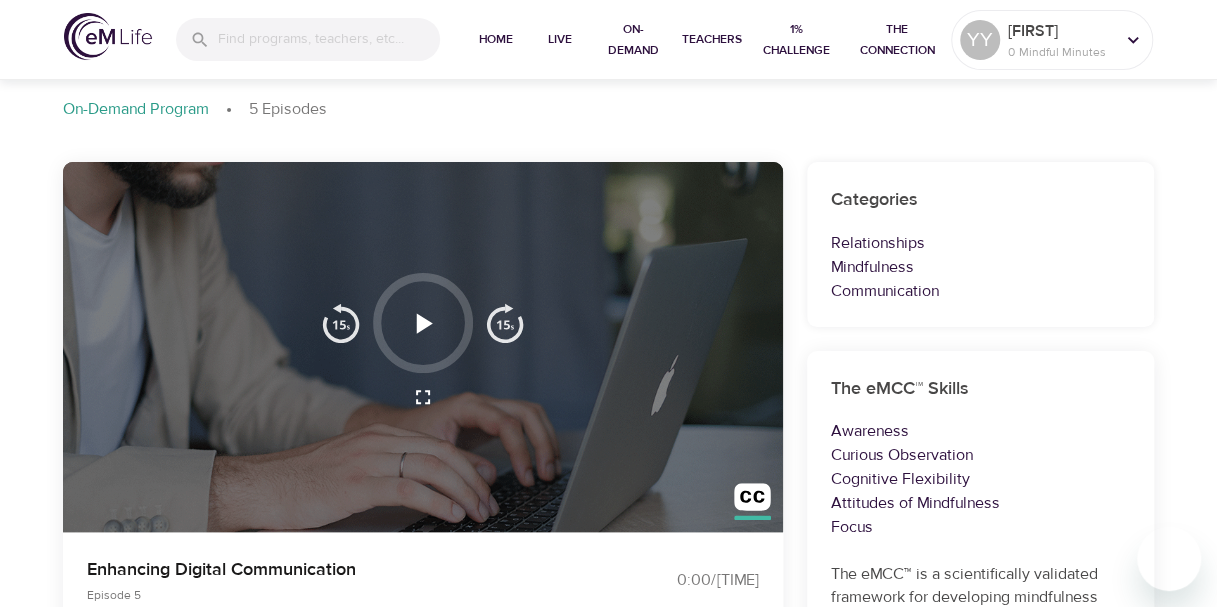 click 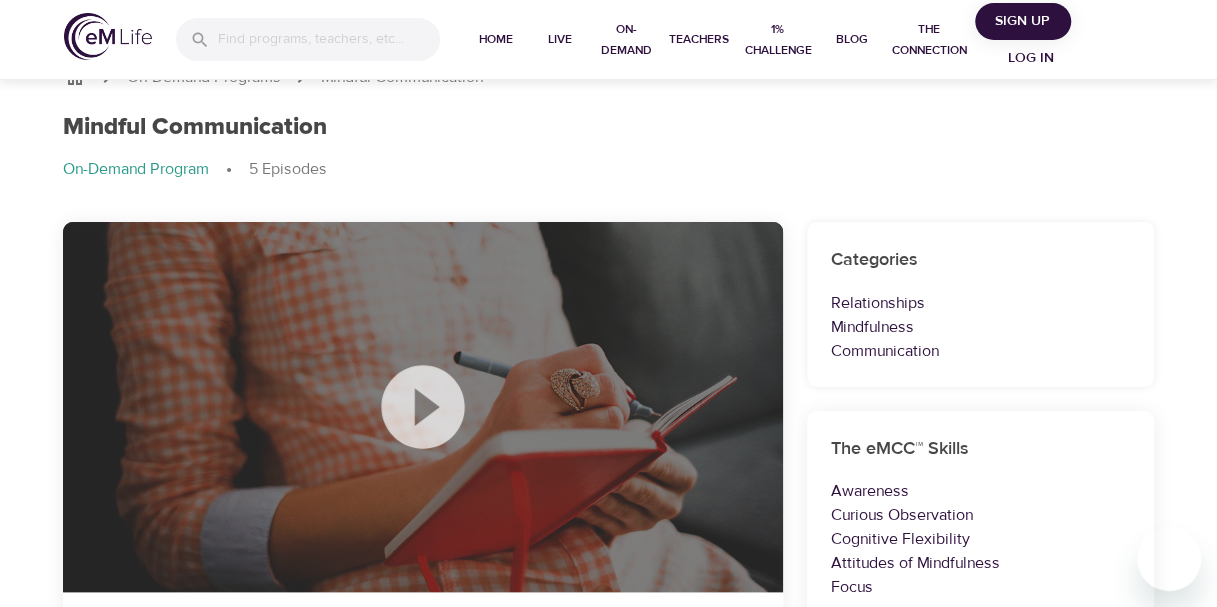 scroll, scrollTop: 94, scrollLeft: 0, axis: vertical 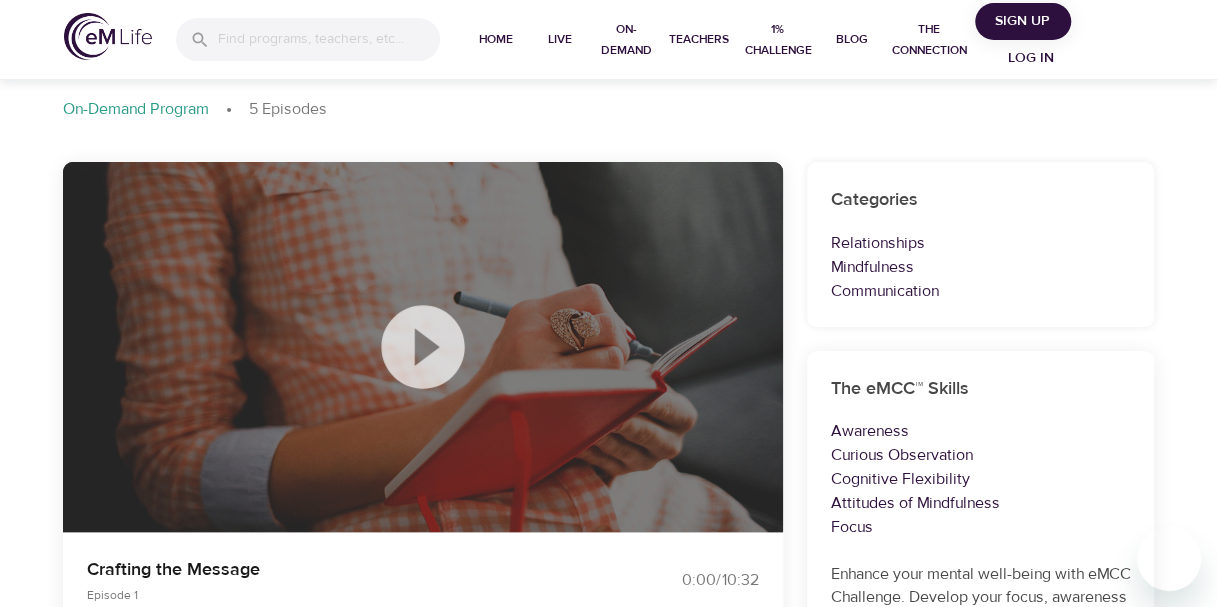 drag, startPoint x: 418, startPoint y: 349, endPoint x: 408, endPoint y: 360, distance: 14.866069 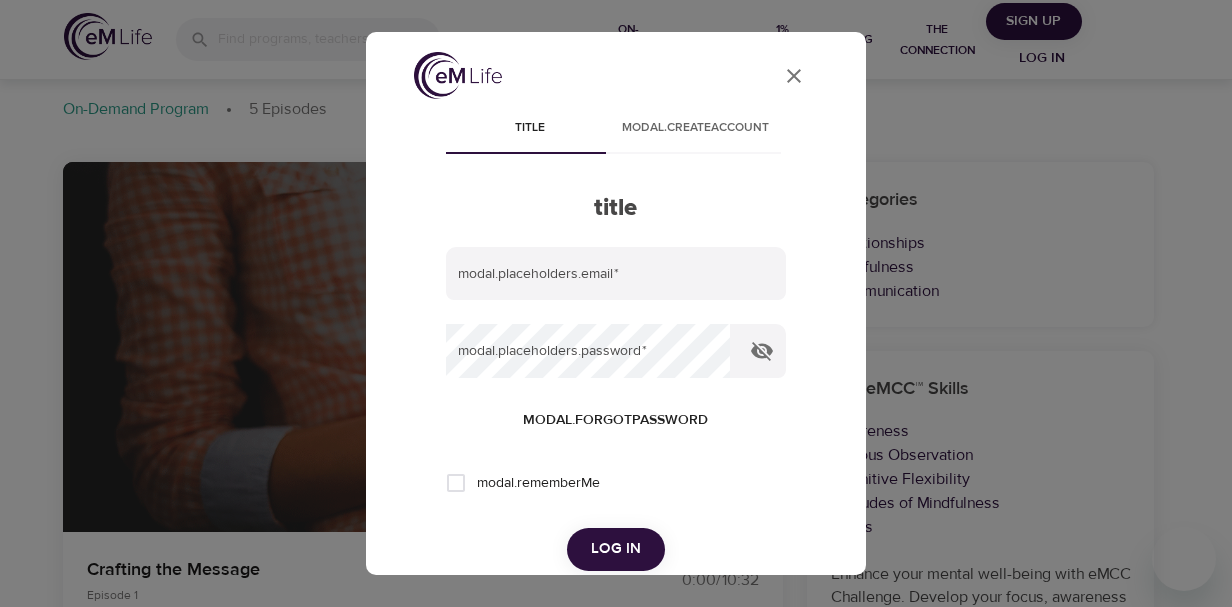 type on "[USERNAME]@[DOMAIN]" 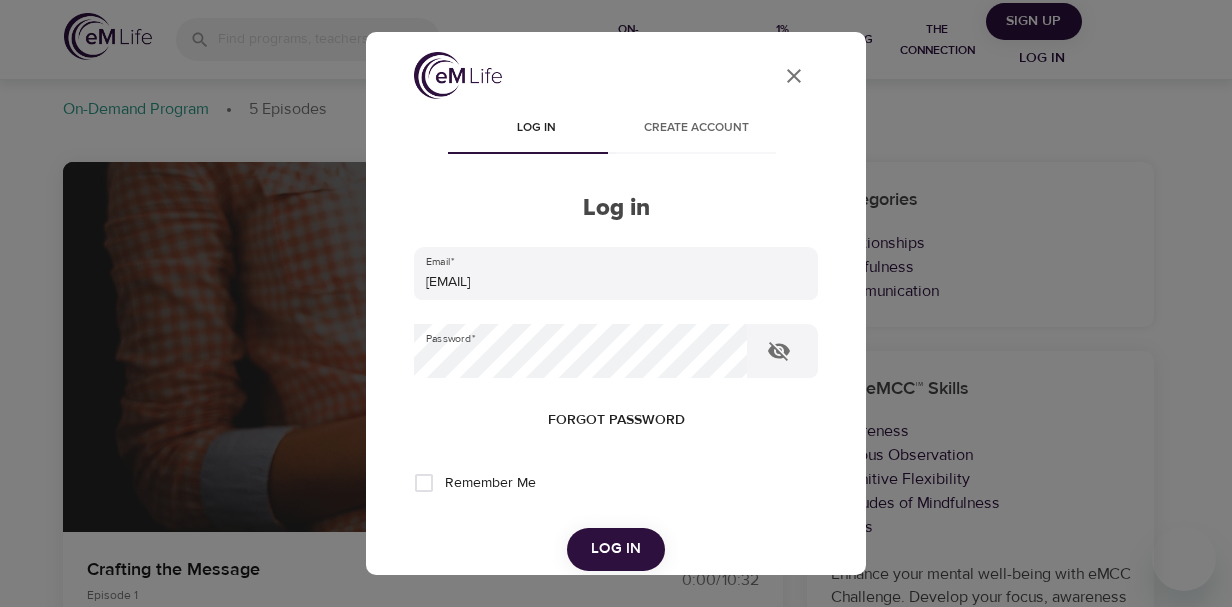 click on "Log in" at bounding box center [616, 549] 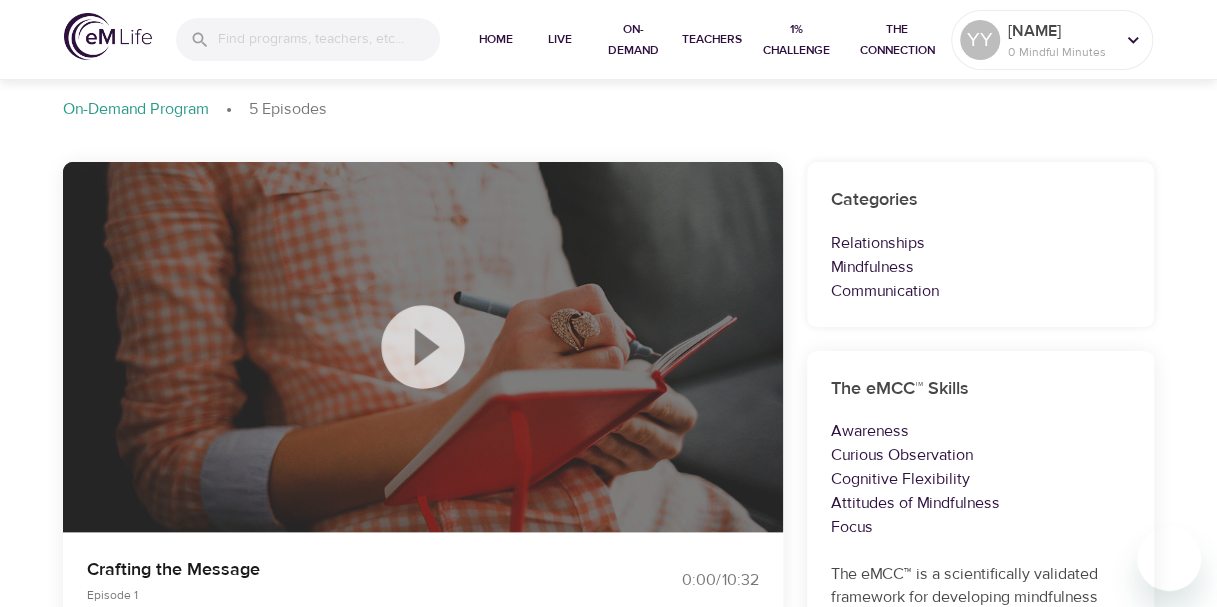 click 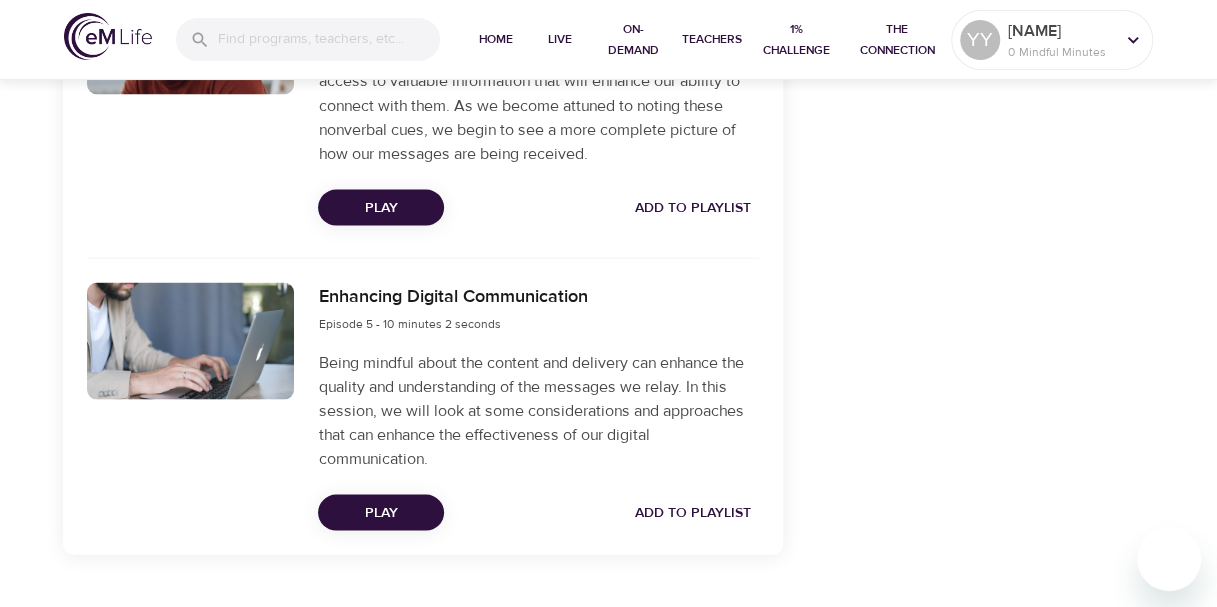 scroll, scrollTop: 1774, scrollLeft: 0, axis: vertical 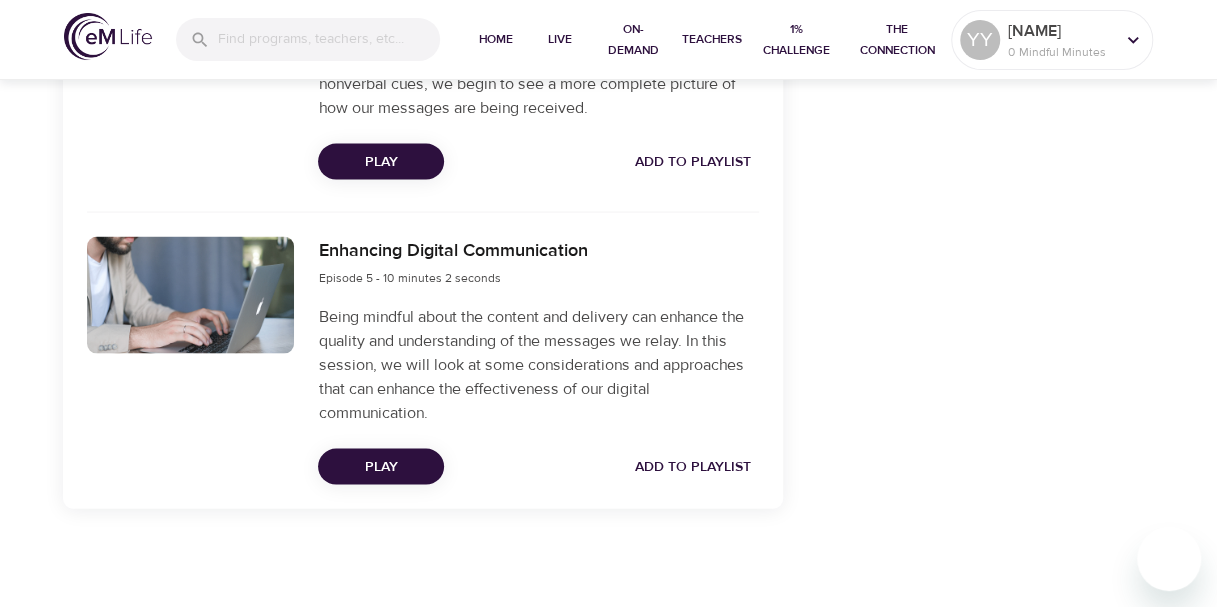 click at bounding box center (191, 294) 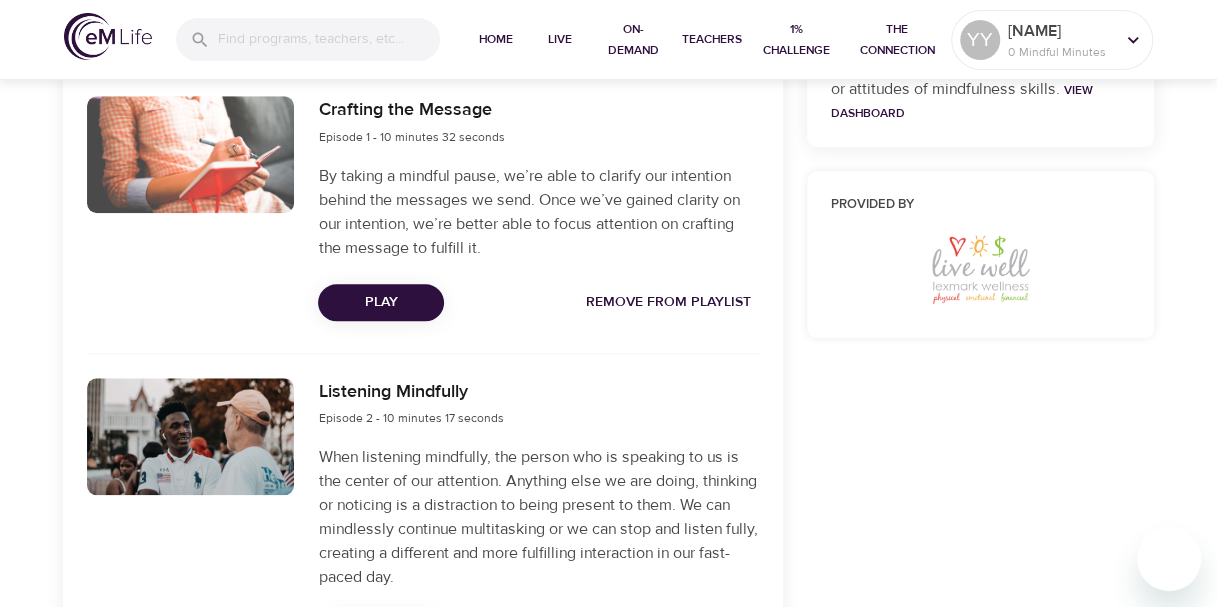 scroll, scrollTop: 0, scrollLeft: 0, axis: both 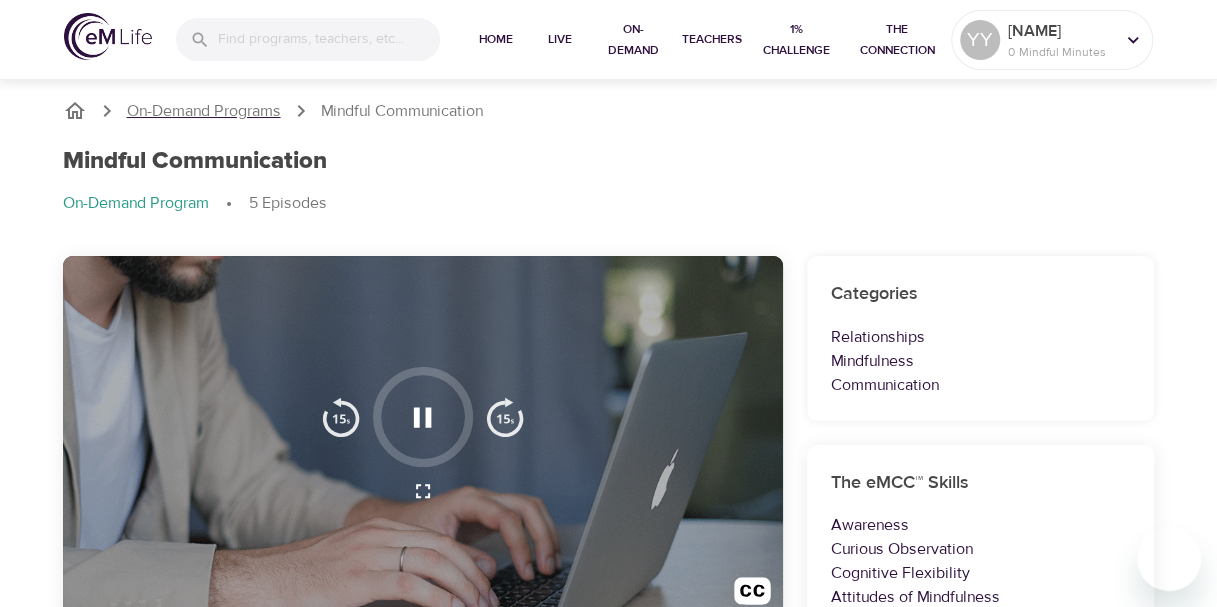 click on "On-Demand Programs" at bounding box center [204, 111] 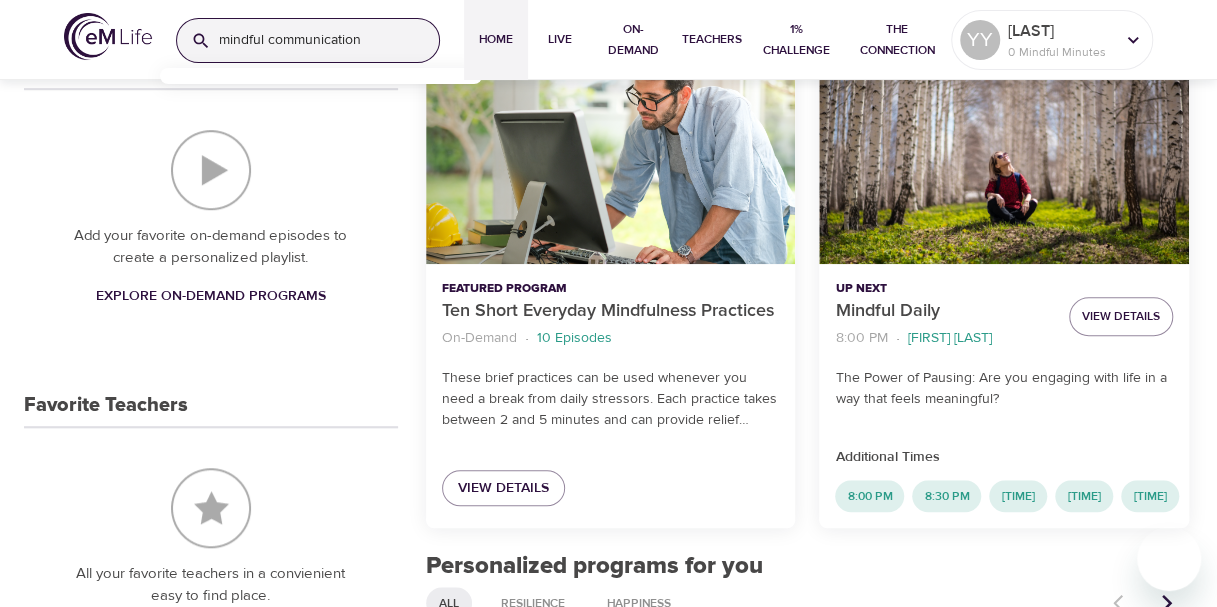 scroll, scrollTop: 526, scrollLeft: 0, axis: vertical 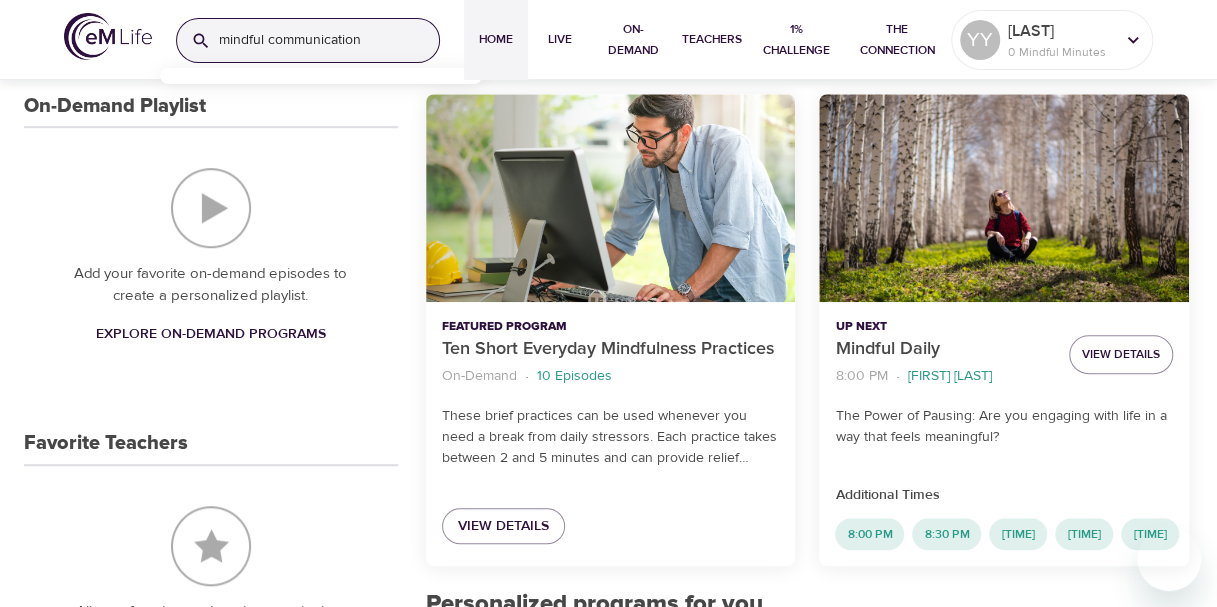 click at bounding box center [211, 208] 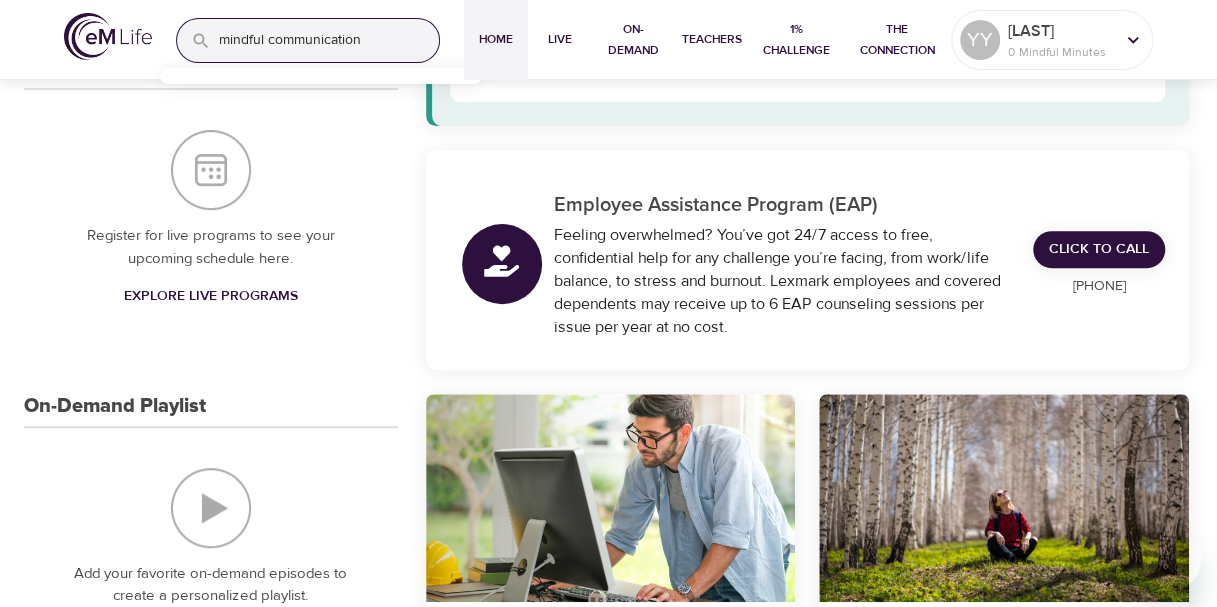 scroll, scrollTop: 0, scrollLeft: 0, axis: both 